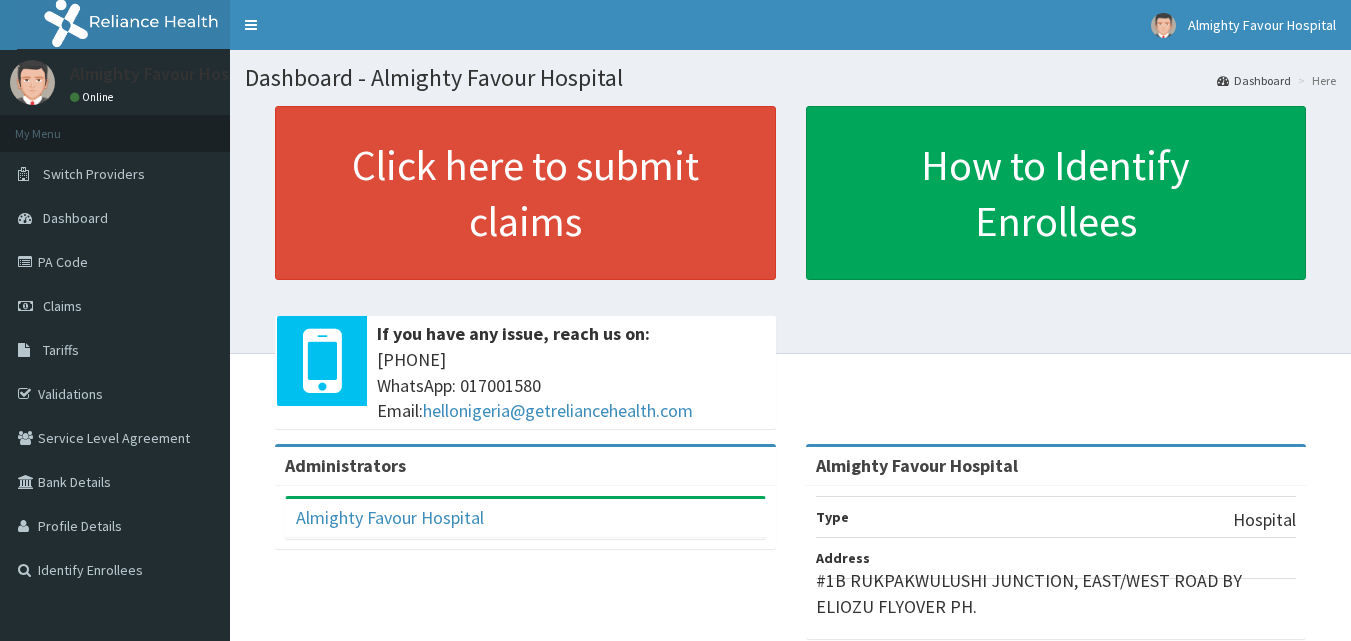 scroll, scrollTop: 0, scrollLeft: 0, axis: both 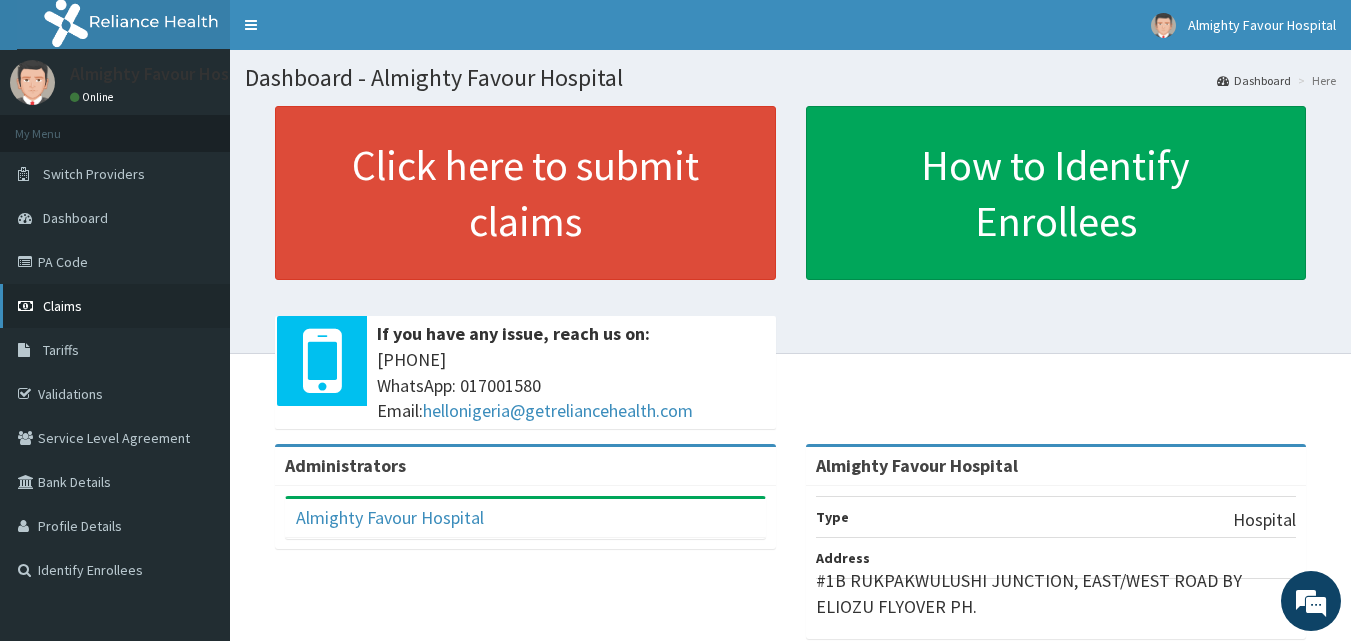 click on "Claims" at bounding box center (62, 306) 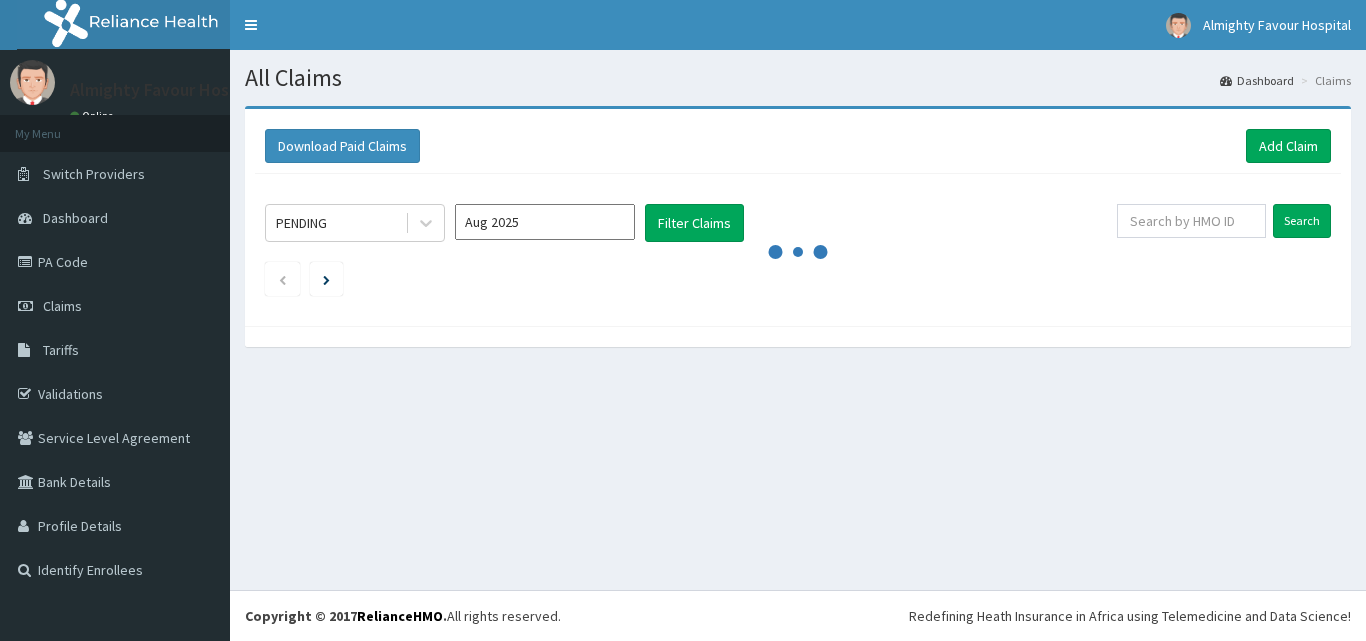 scroll, scrollTop: 0, scrollLeft: 0, axis: both 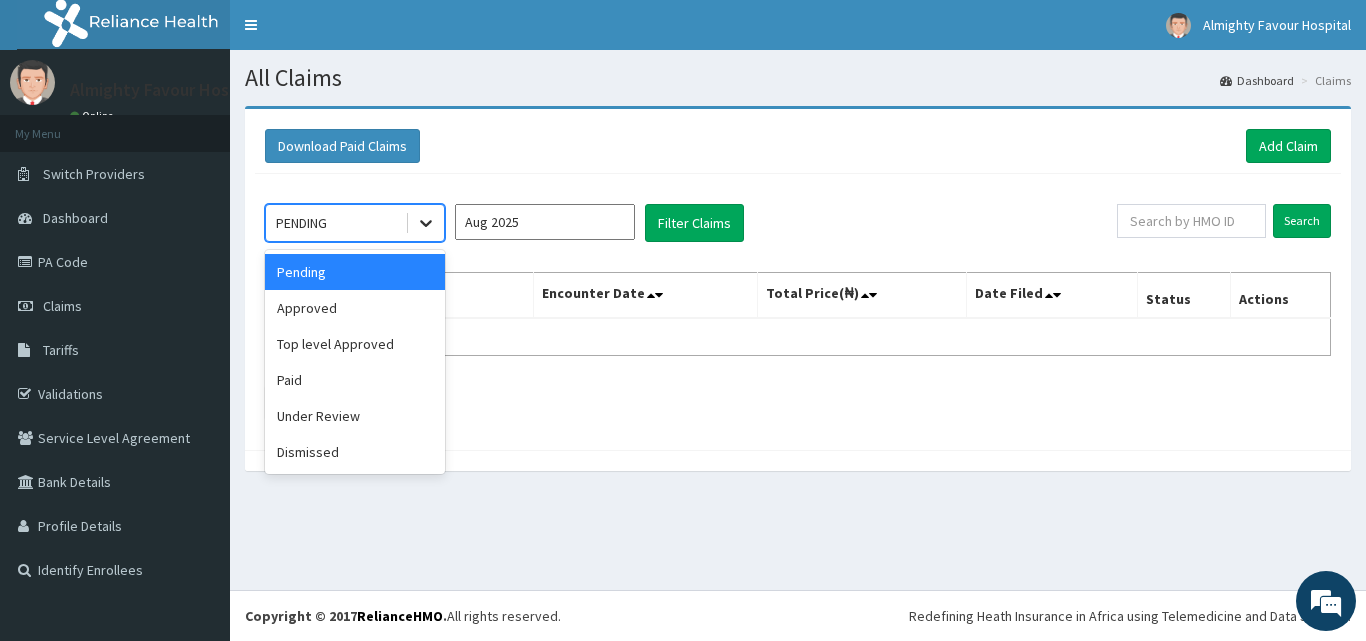click 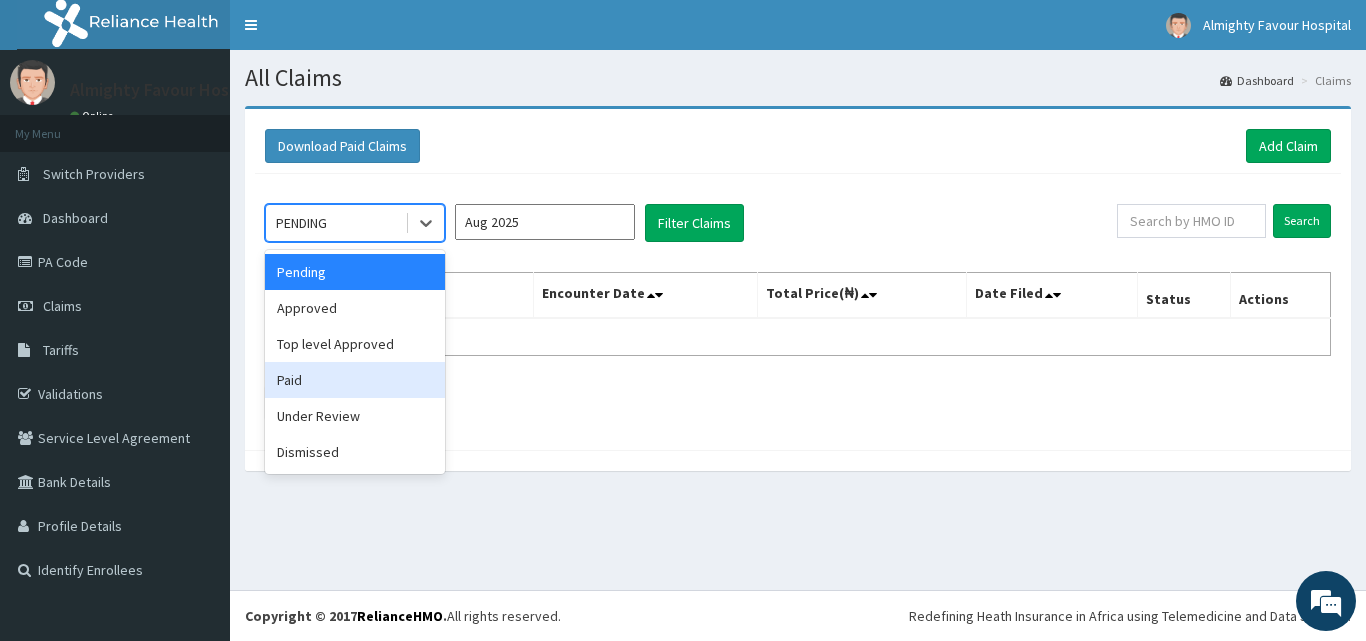 click on "Paid" at bounding box center [355, 380] 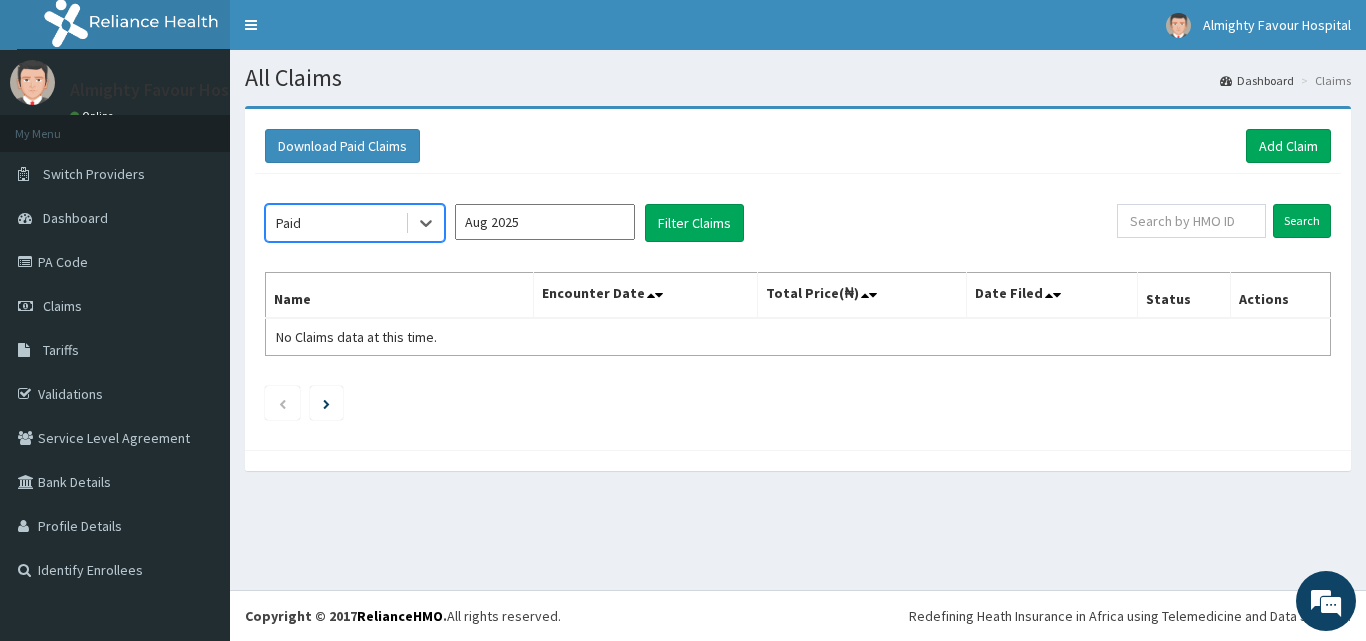 click on "Aug 2025" at bounding box center [545, 222] 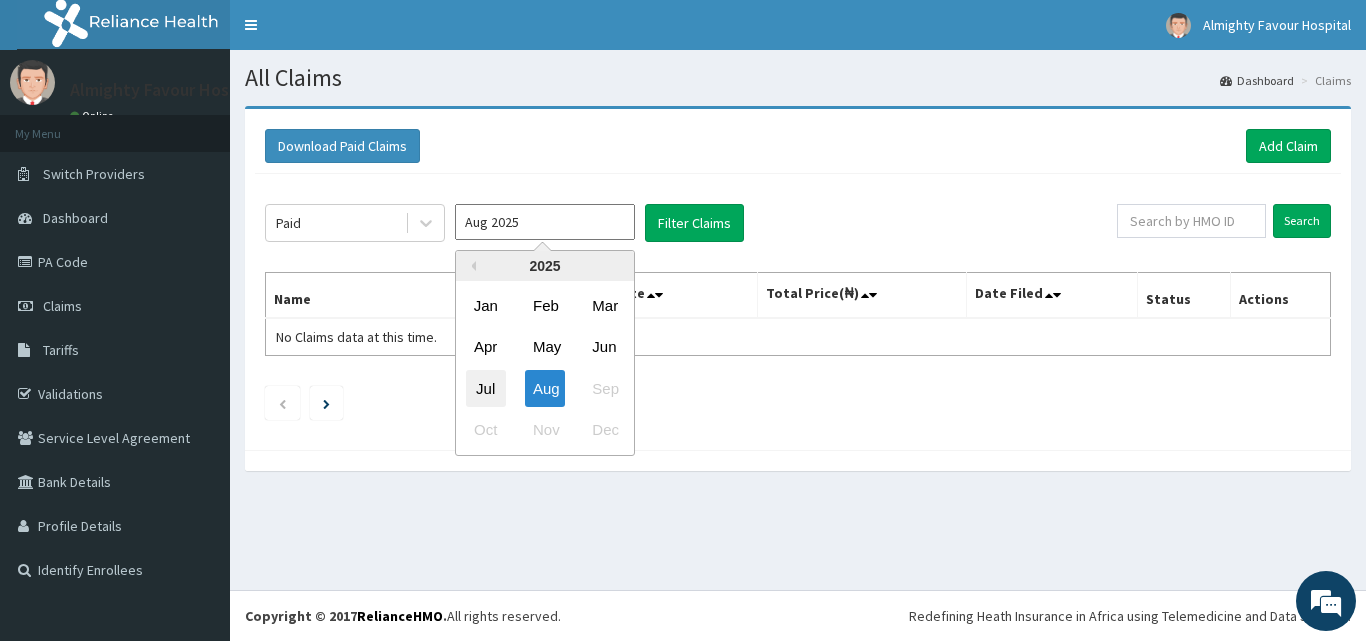 click on "Jul" at bounding box center (486, 388) 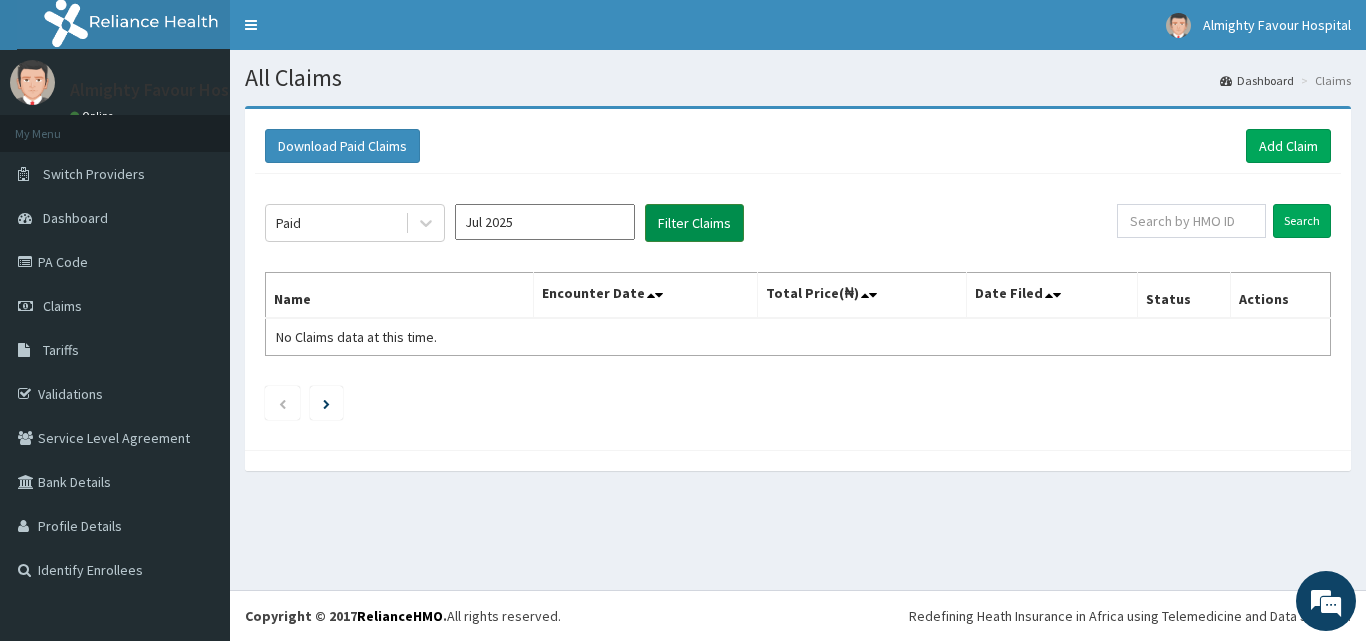 click on "Filter Claims" at bounding box center [694, 223] 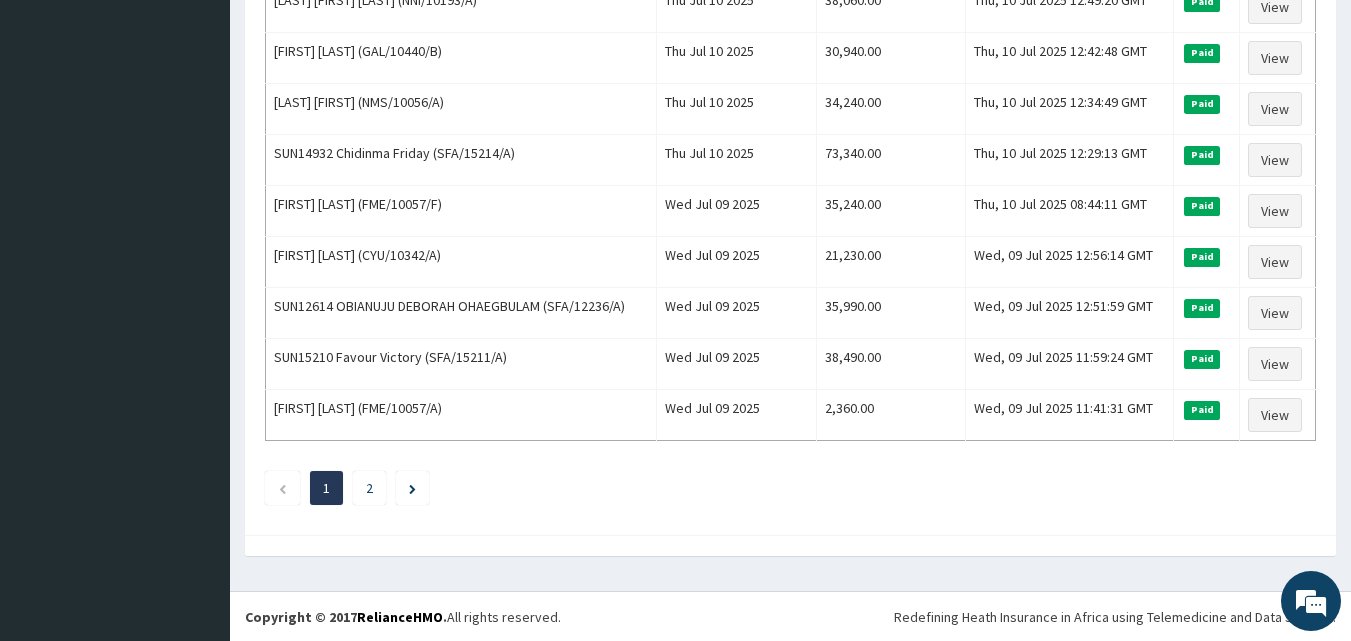 scroll, scrollTop: 2429, scrollLeft: 0, axis: vertical 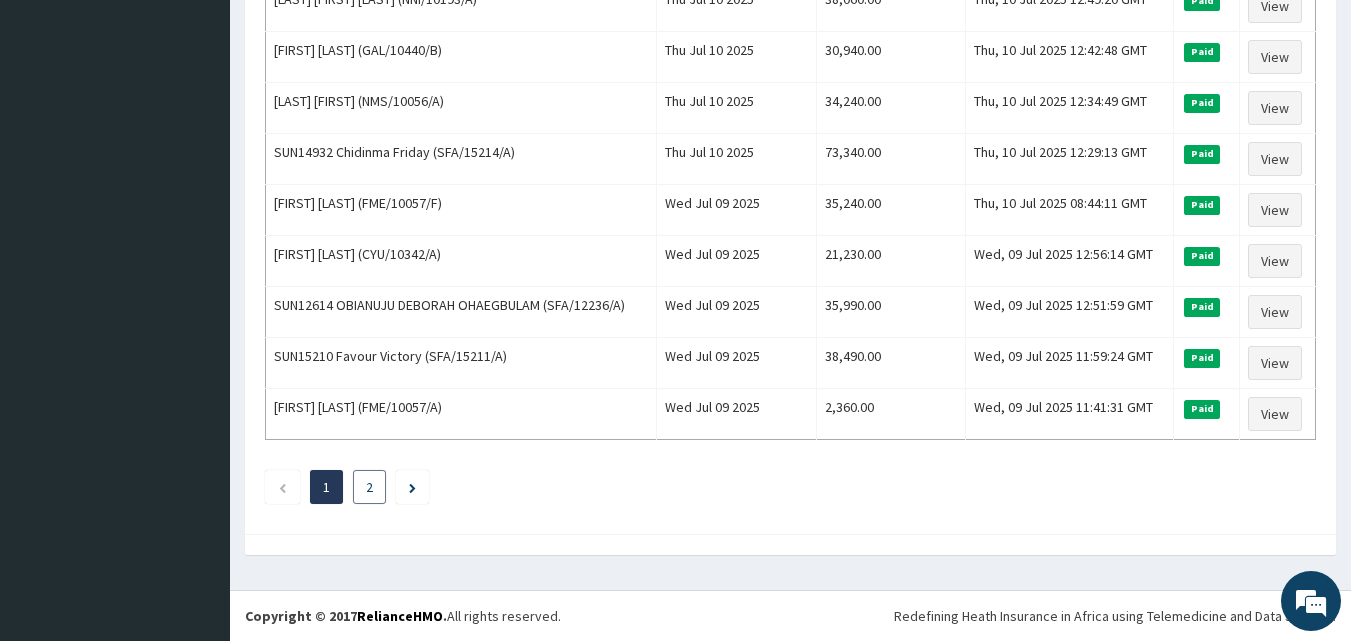 click on "2" at bounding box center (369, 487) 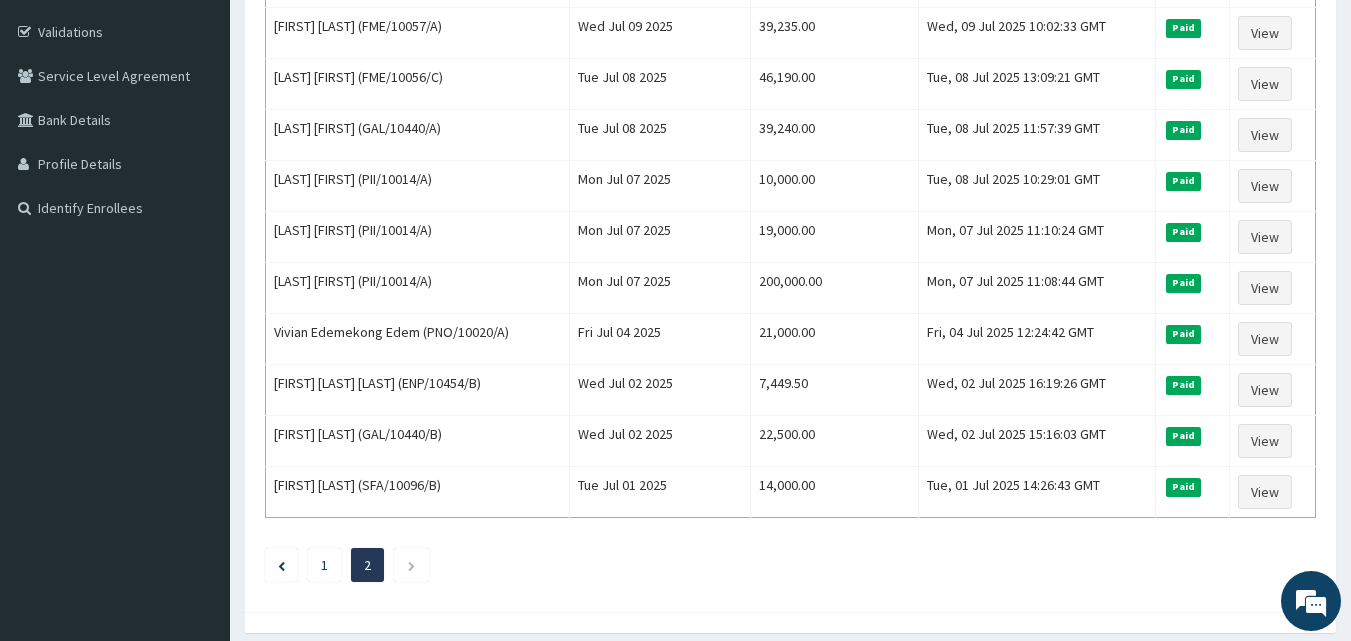 scroll, scrollTop: 440, scrollLeft: 0, axis: vertical 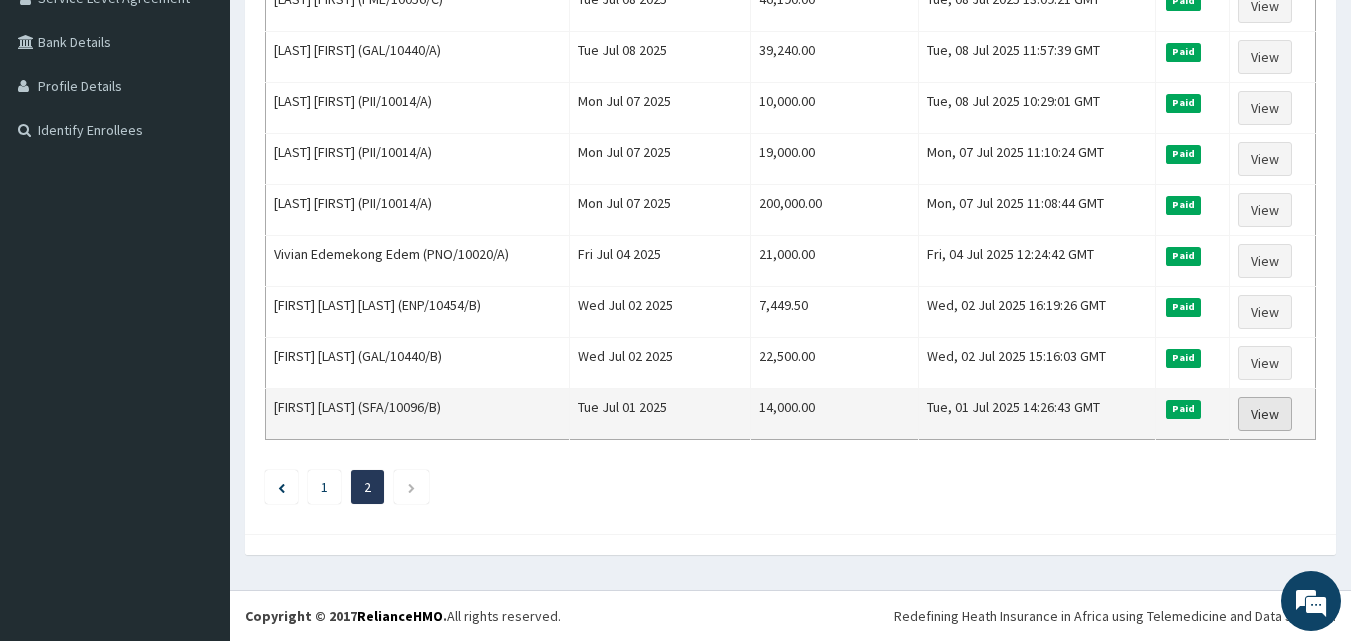 click on "View" at bounding box center [1265, 414] 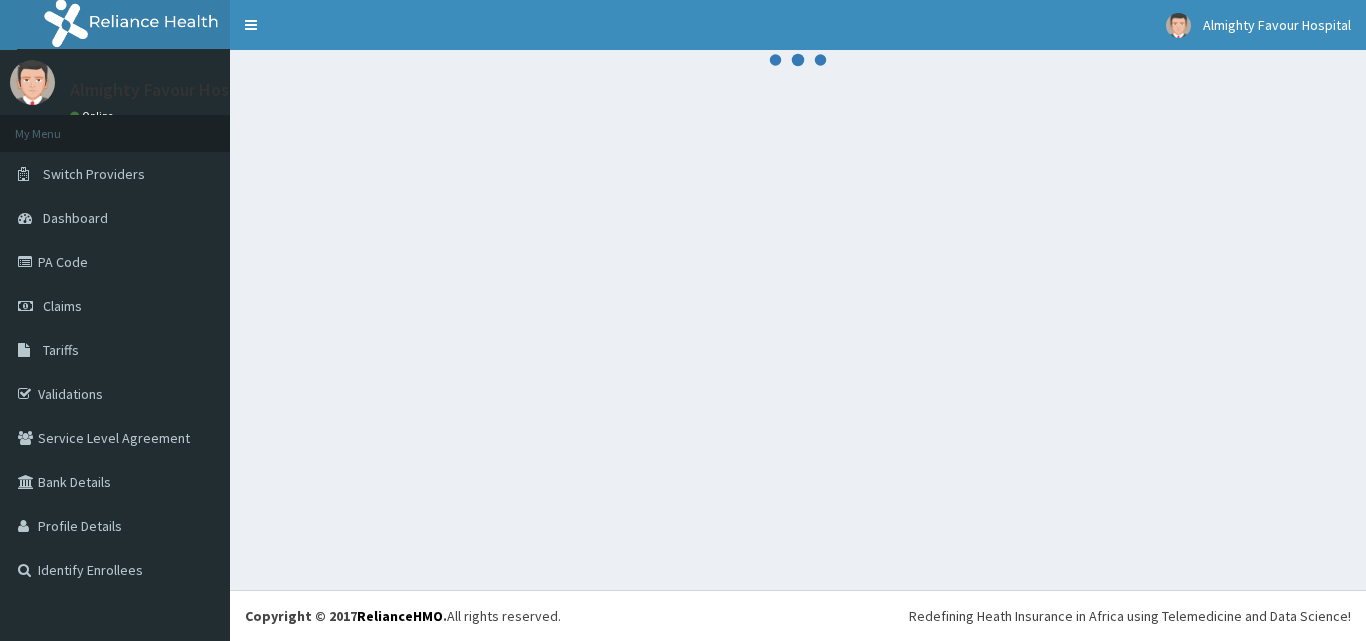 scroll, scrollTop: 0, scrollLeft: 0, axis: both 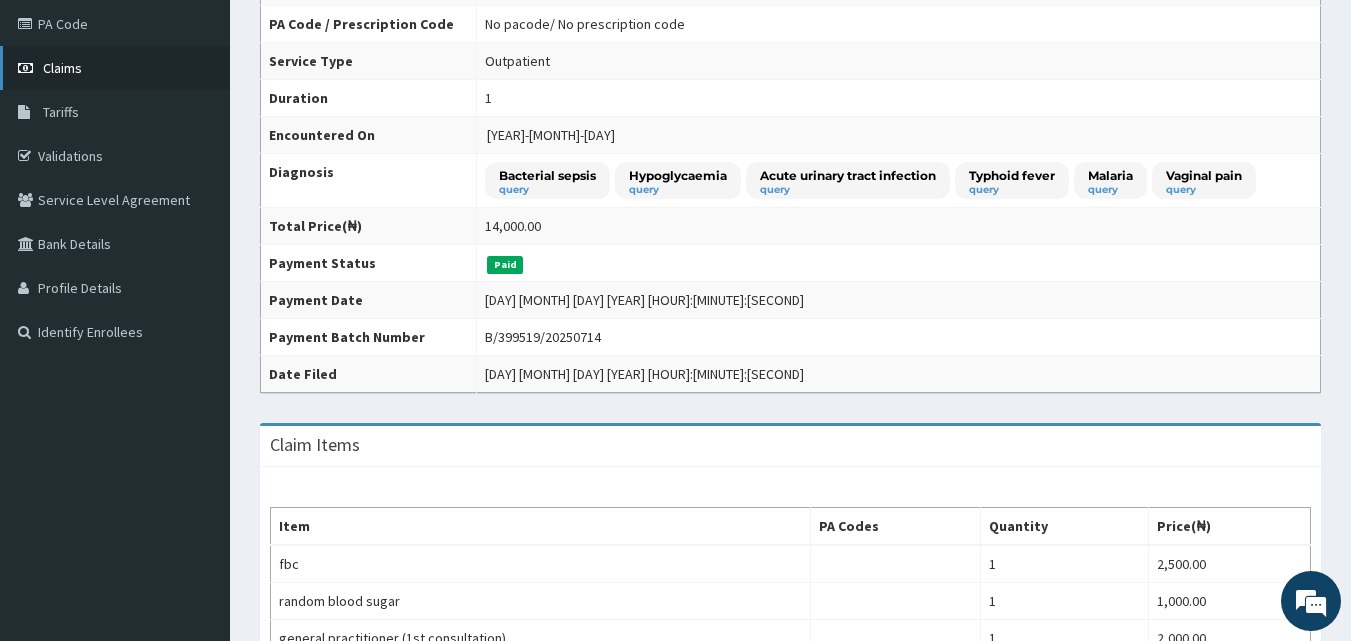 click on "Claims" at bounding box center (62, 68) 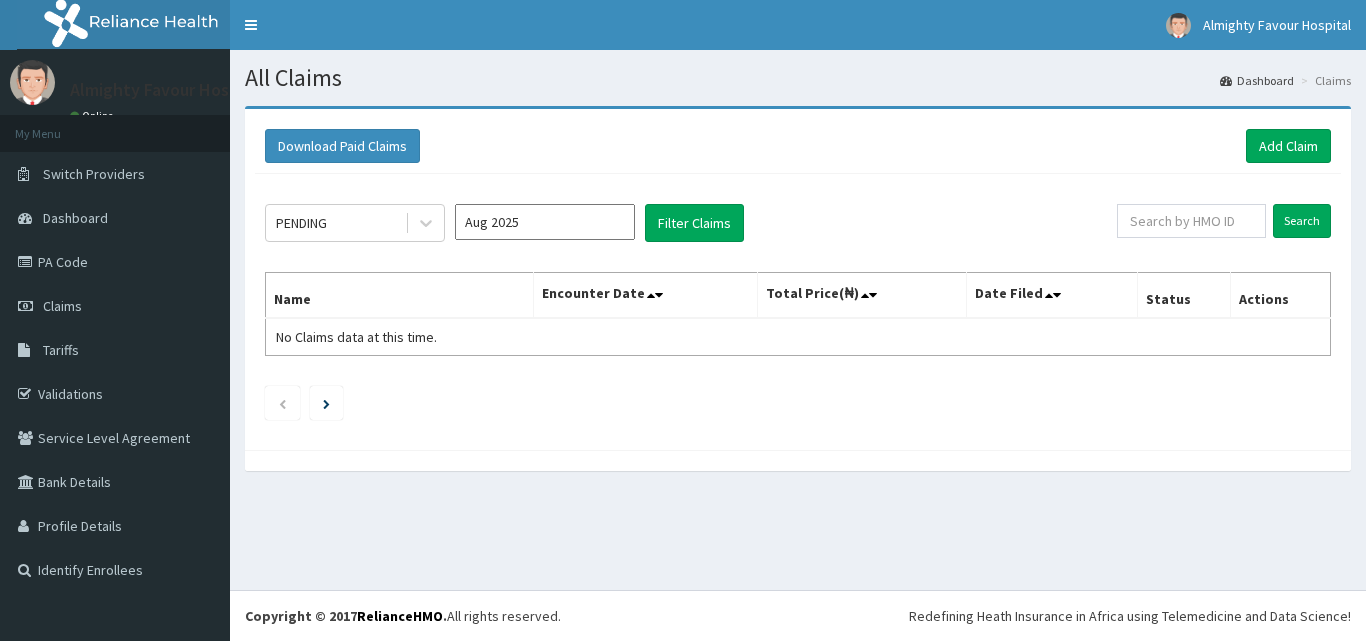 scroll, scrollTop: 0, scrollLeft: 0, axis: both 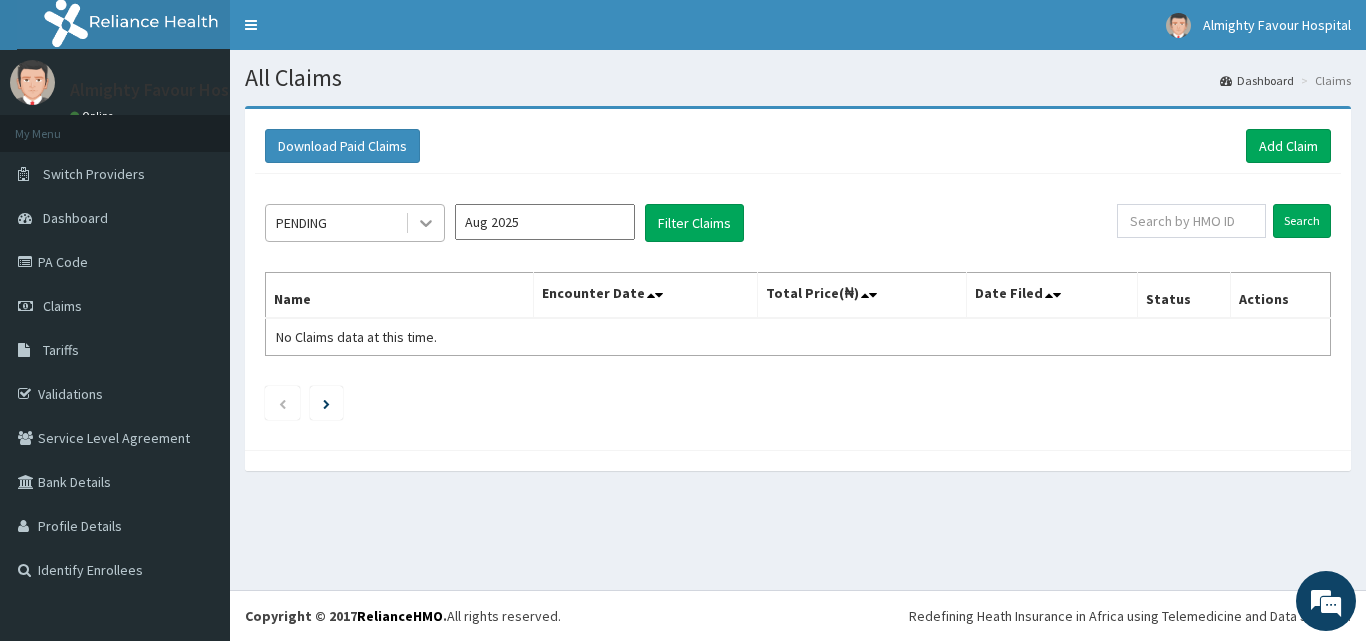 click 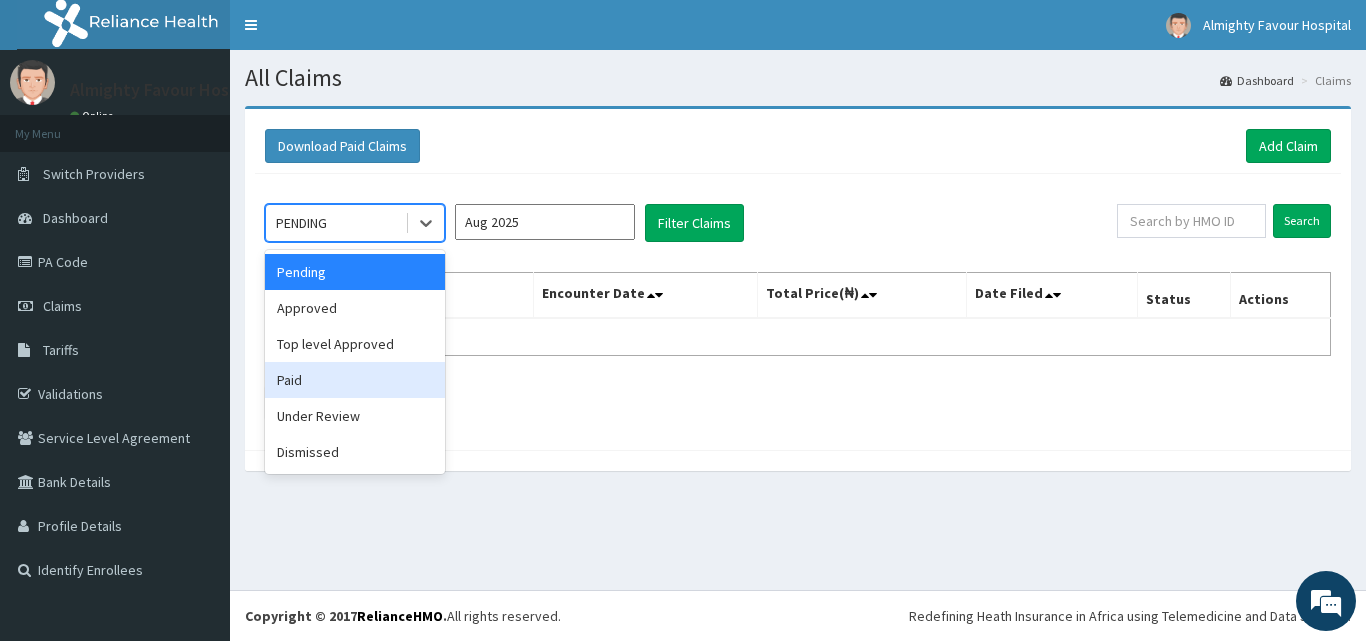 click on "Paid" at bounding box center [355, 380] 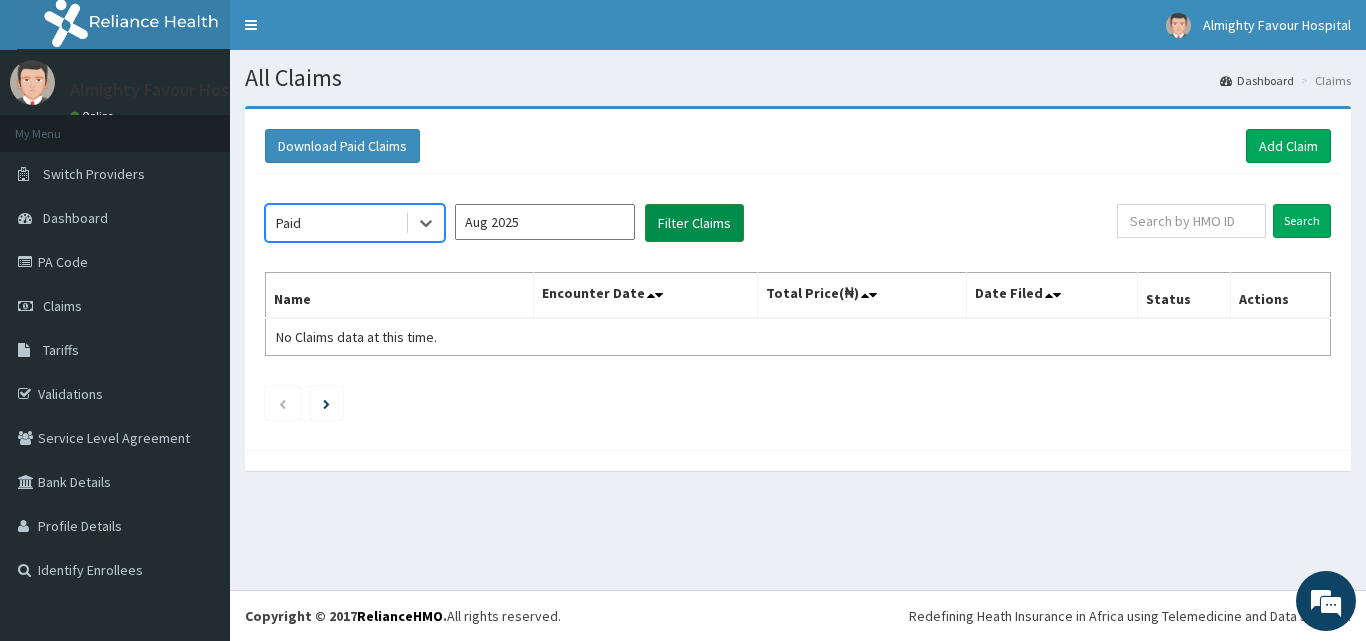 click on "Filter Claims" at bounding box center (694, 223) 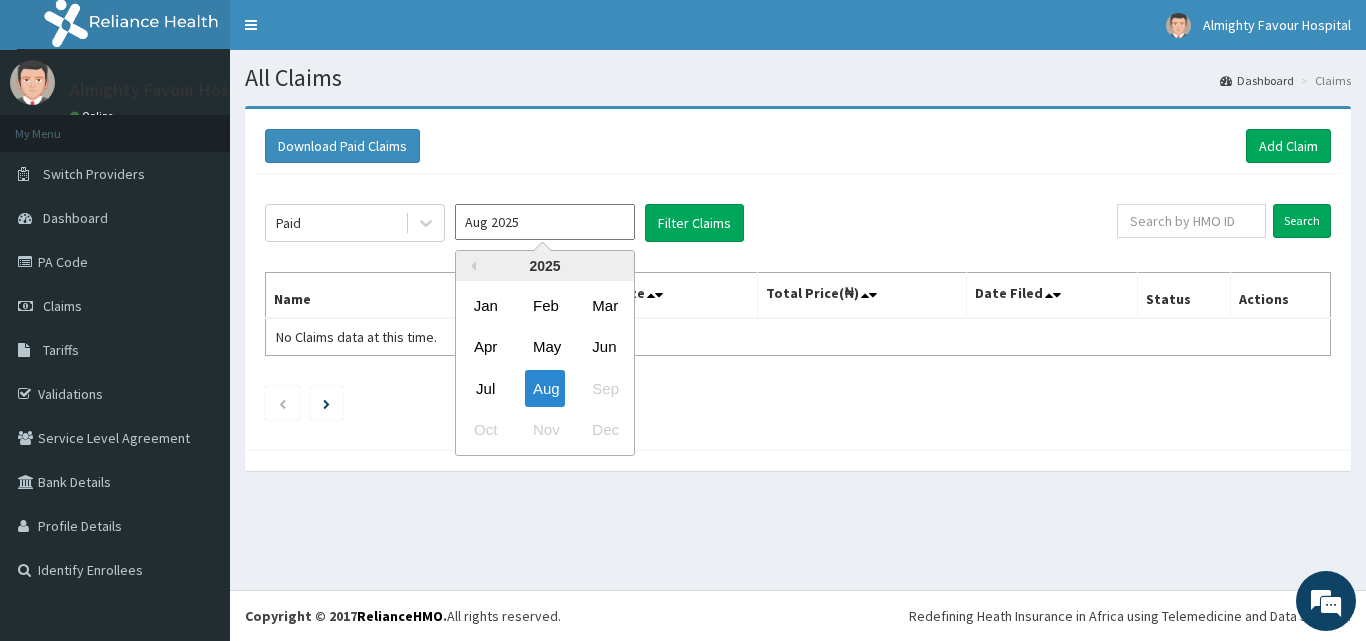 click on "Aug 2025" at bounding box center [545, 222] 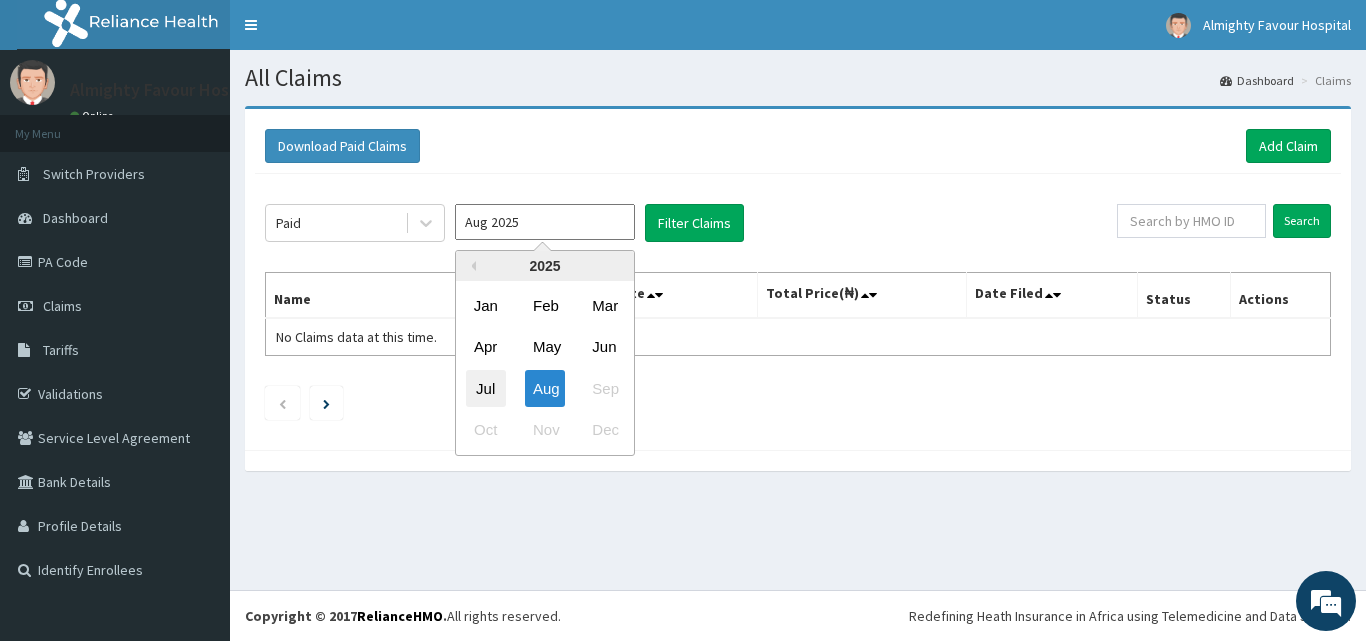 click on "Jul" at bounding box center [486, 388] 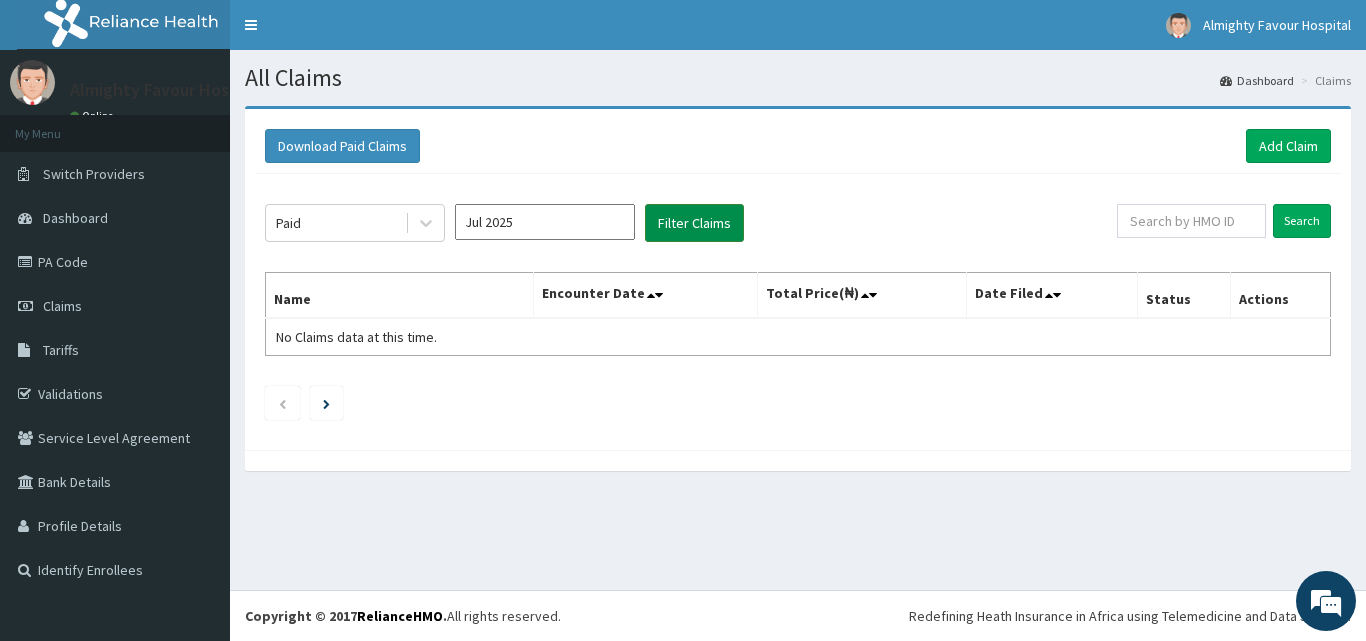 click on "Filter Claims" at bounding box center (694, 223) 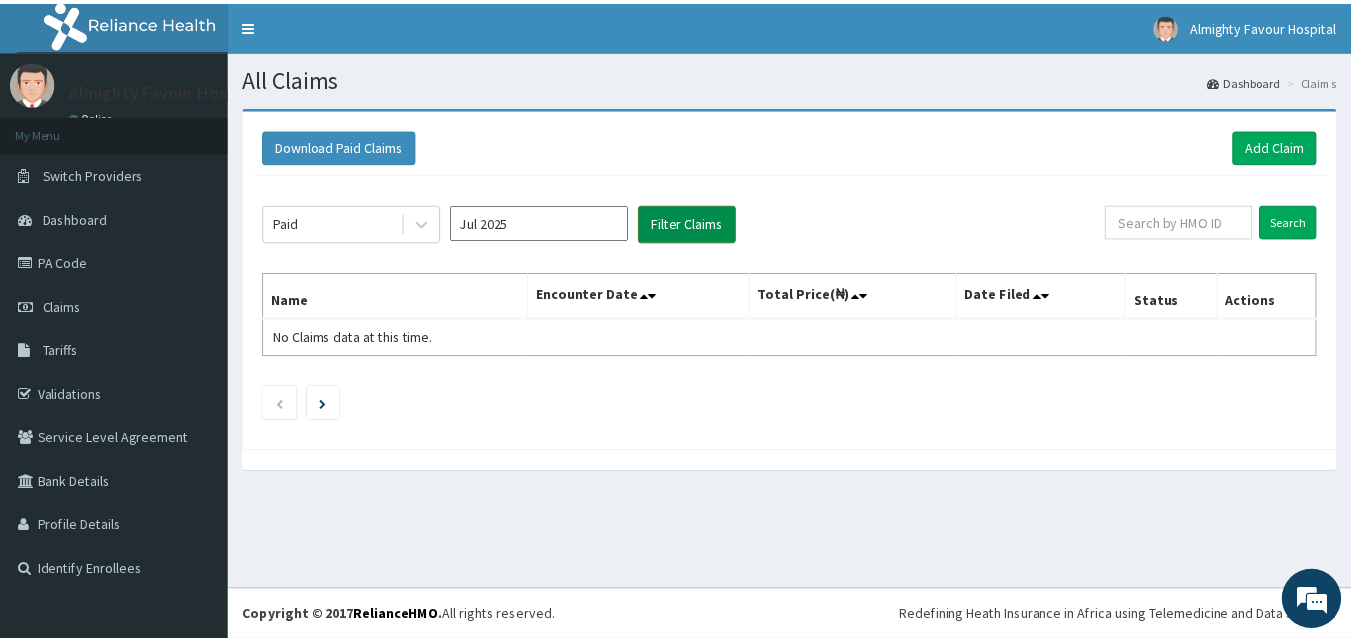 scroll, scrollTop: 0, scrollLeft: 0, axis: both 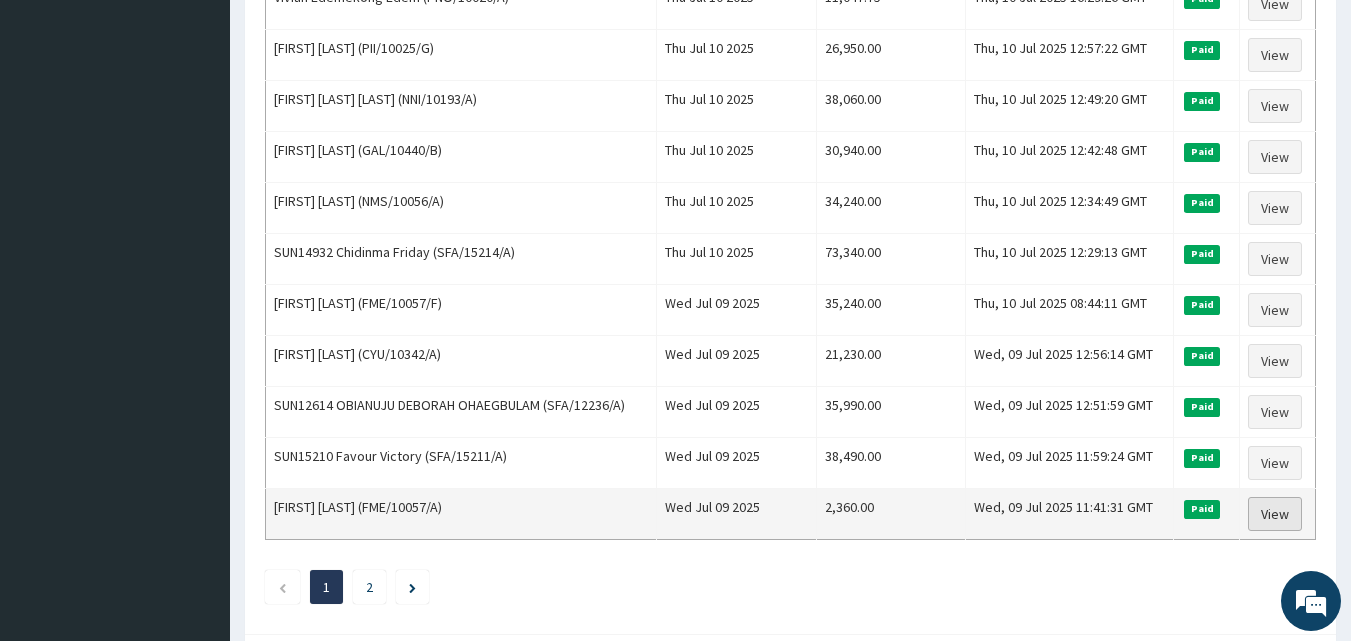 click on "View" at bounding box center (1275, 514) 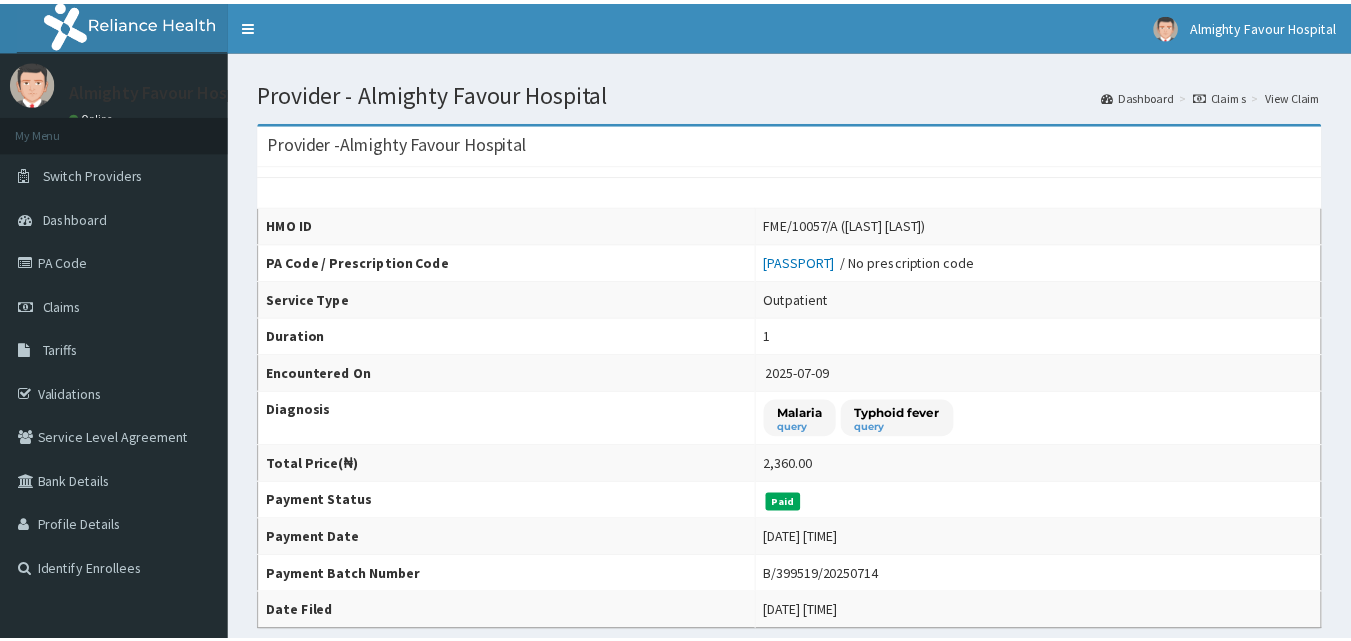 scroll, scrollTop: 0, scrollLeft: 0, axis: both 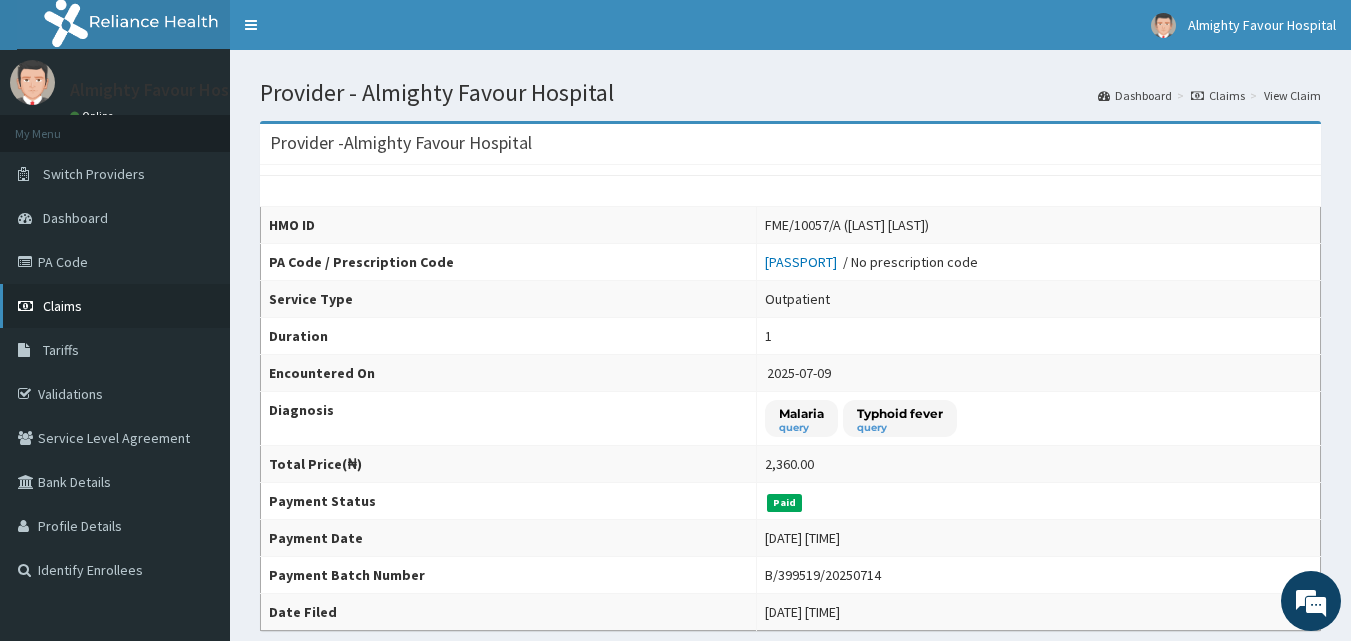 click on "Claims" at bounding box center (62, 306) 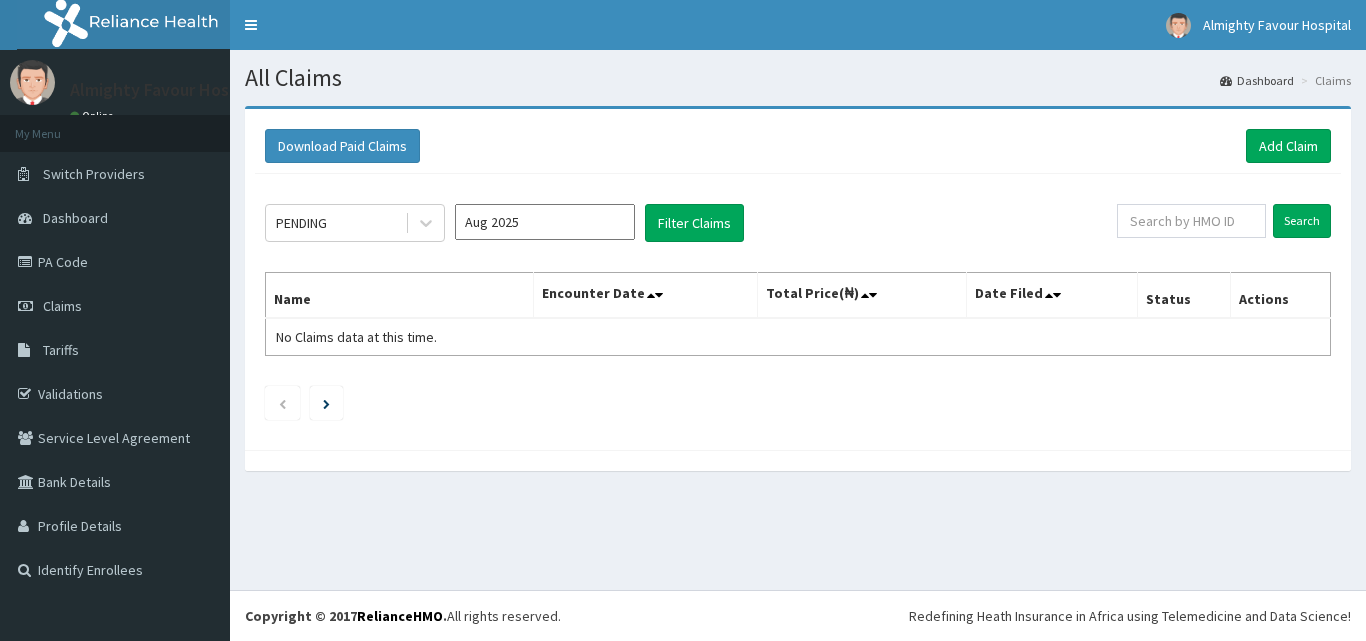 scroll, scrollTop: 0, scrollLeft: 0, axis: both 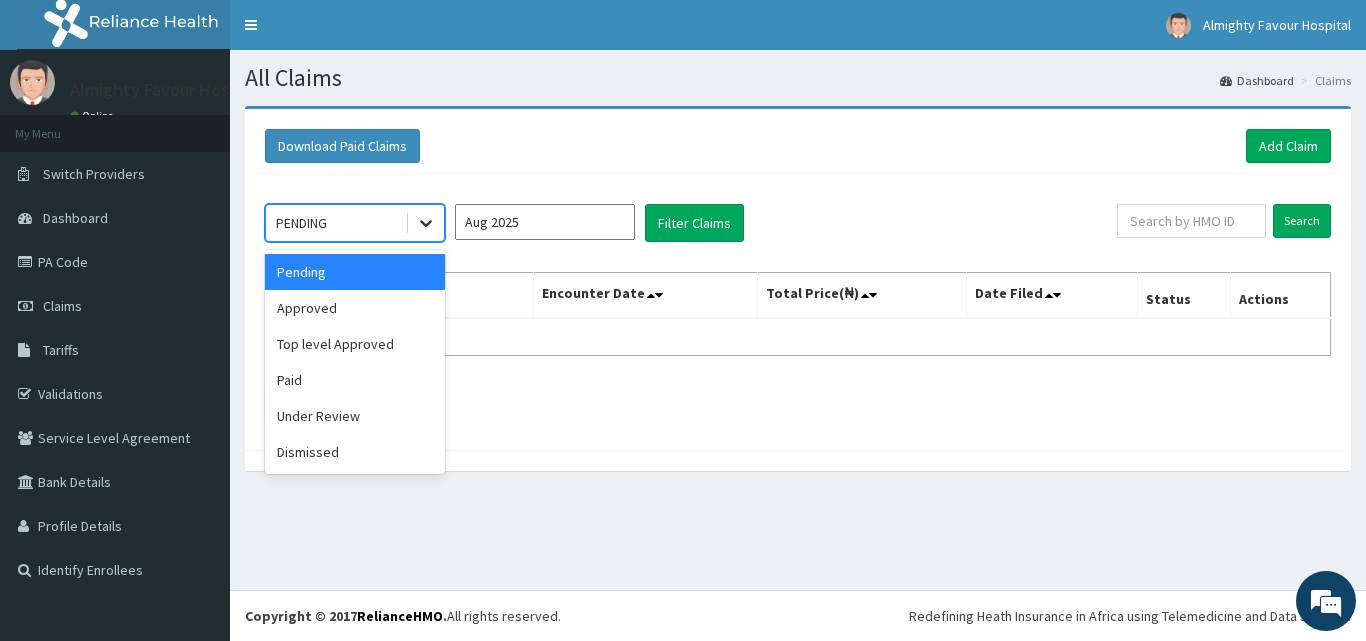 click 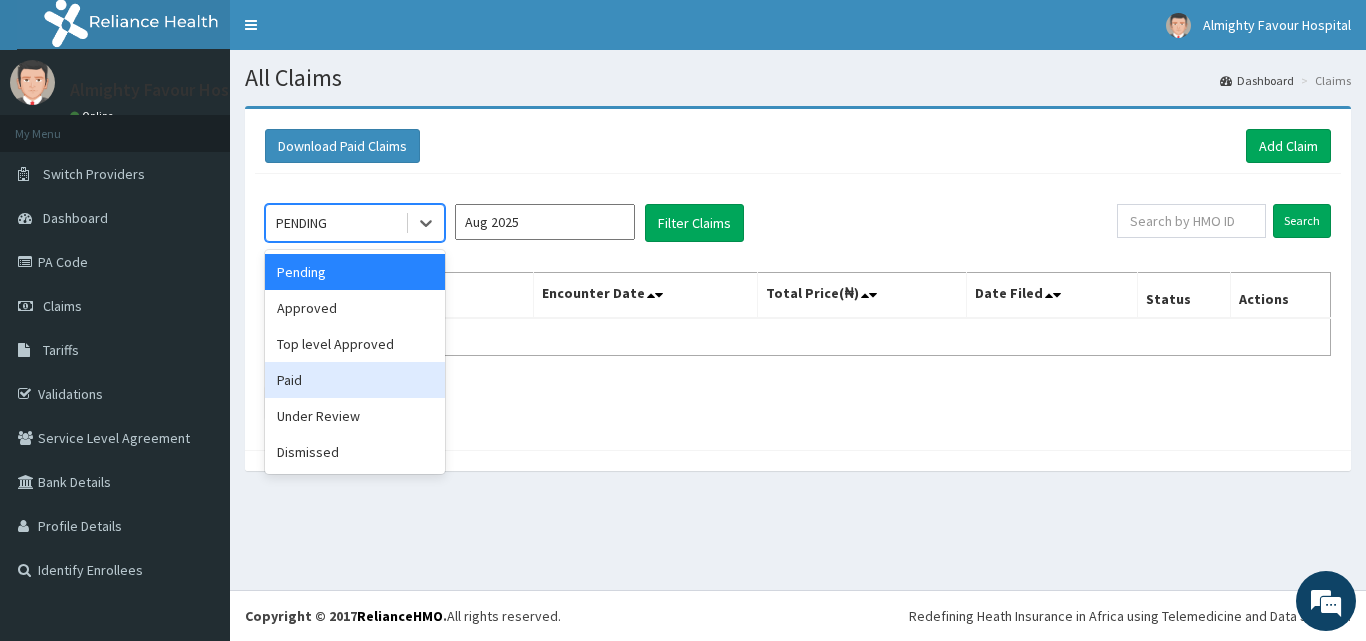 click on "Paid" at bounding box center [355, 380] 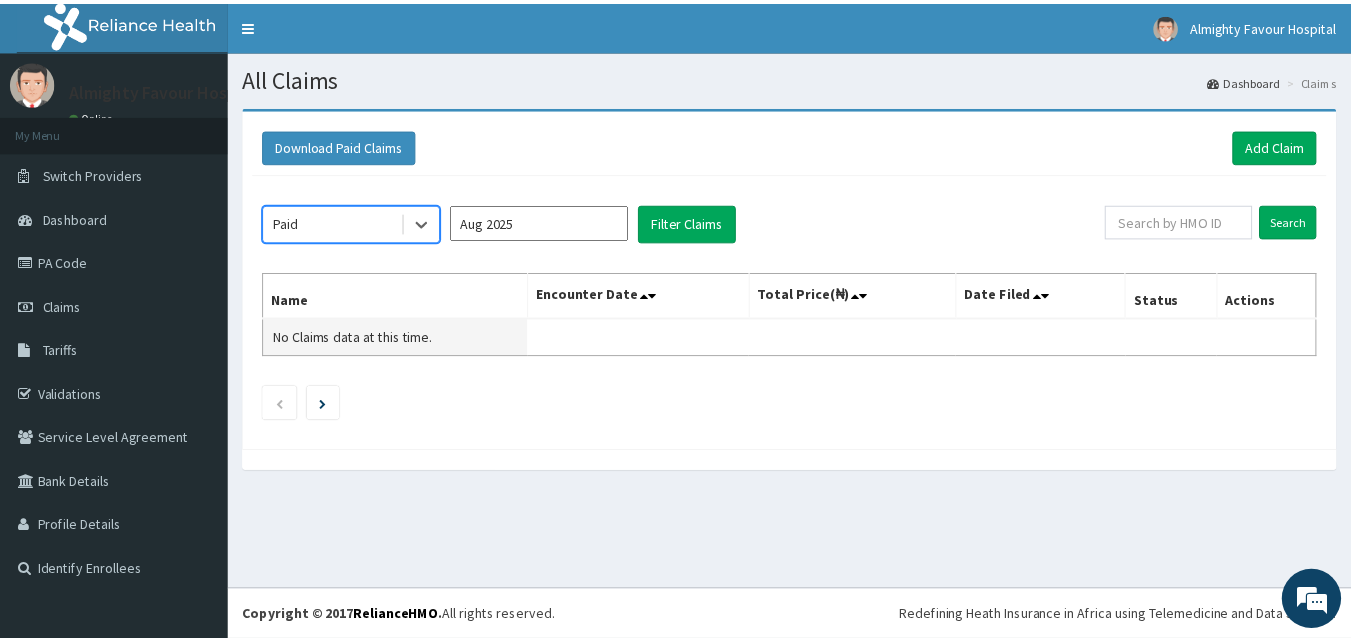 scroll, scrollTop: 0, scrollLeft: 0, axis: both 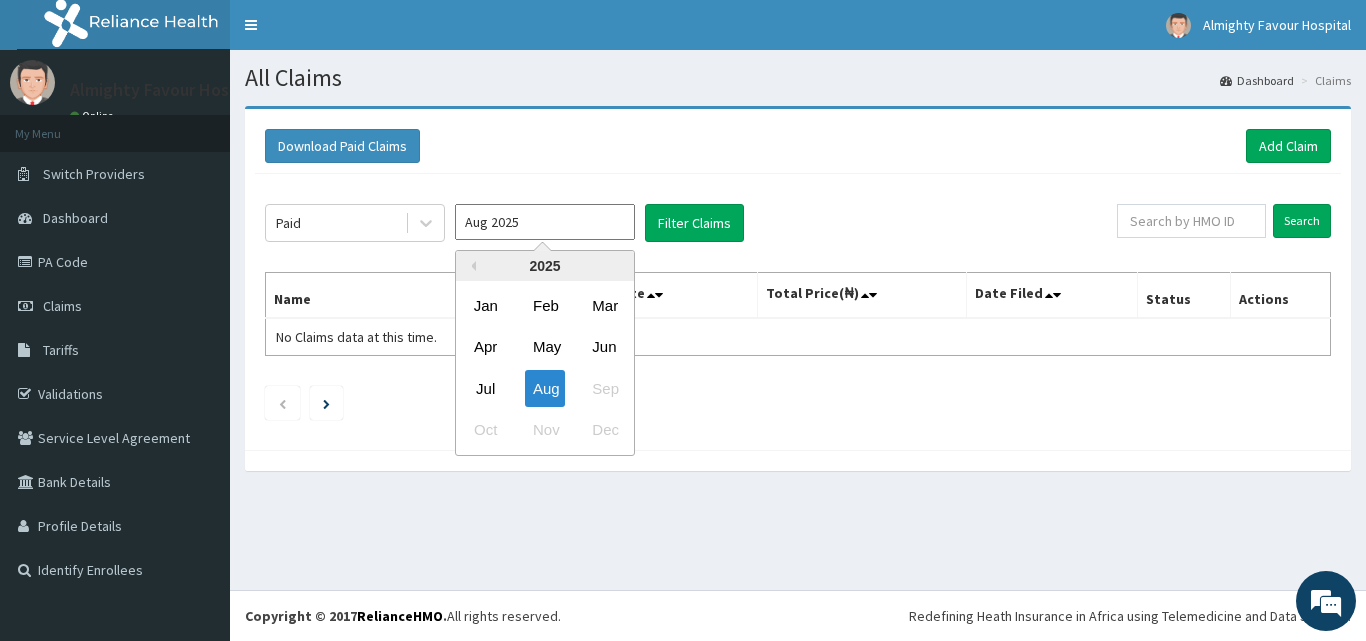 click on "Aug 2025" at bounding box center (545, 222) 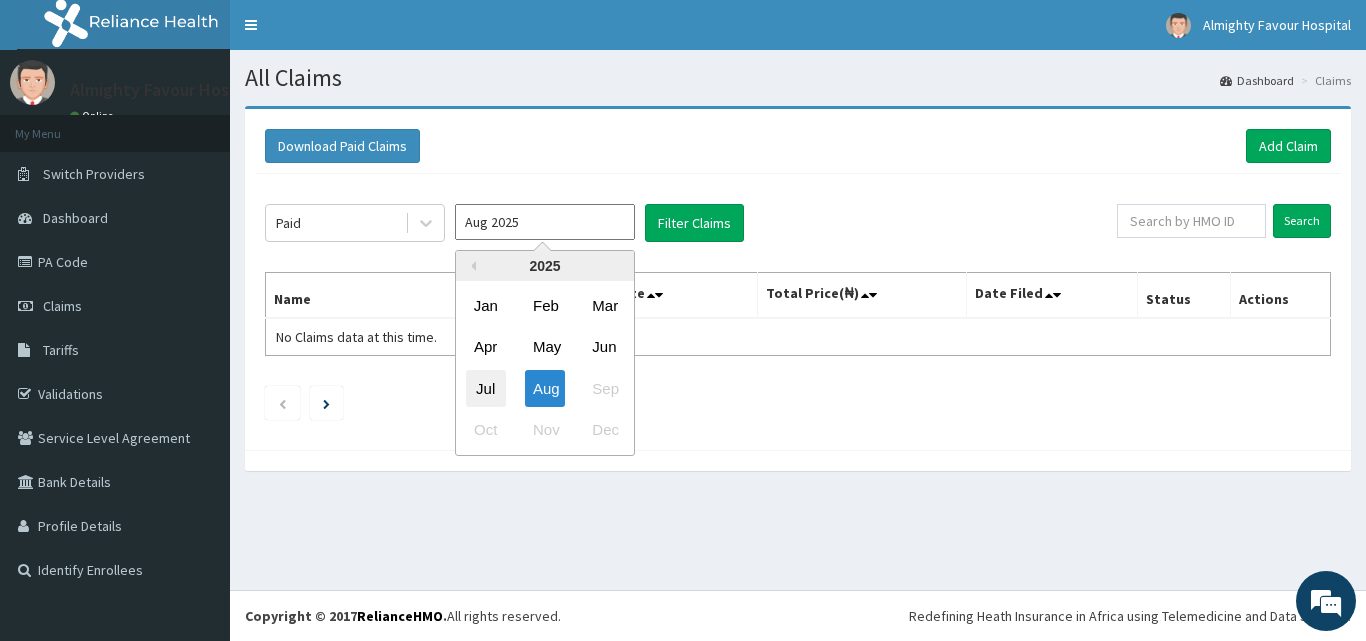 click on "Jul" at bounding box center (486, 388) 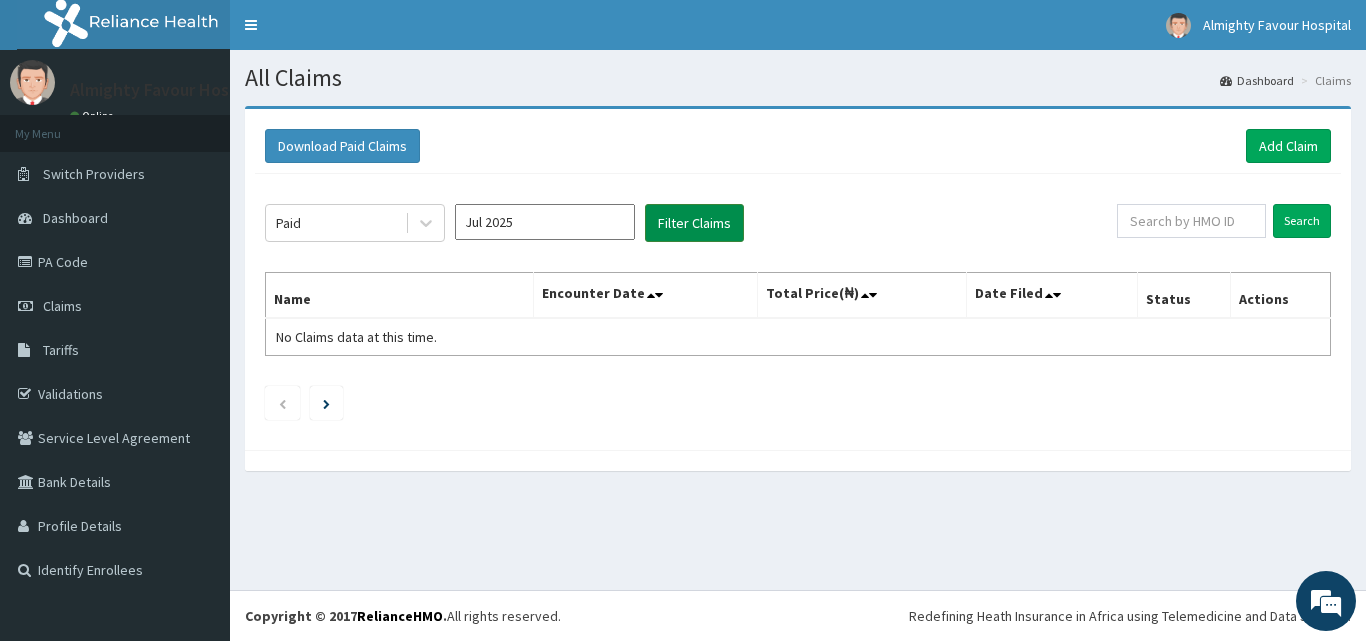 click on "Filter Claims" at bounding box center [694, 223] 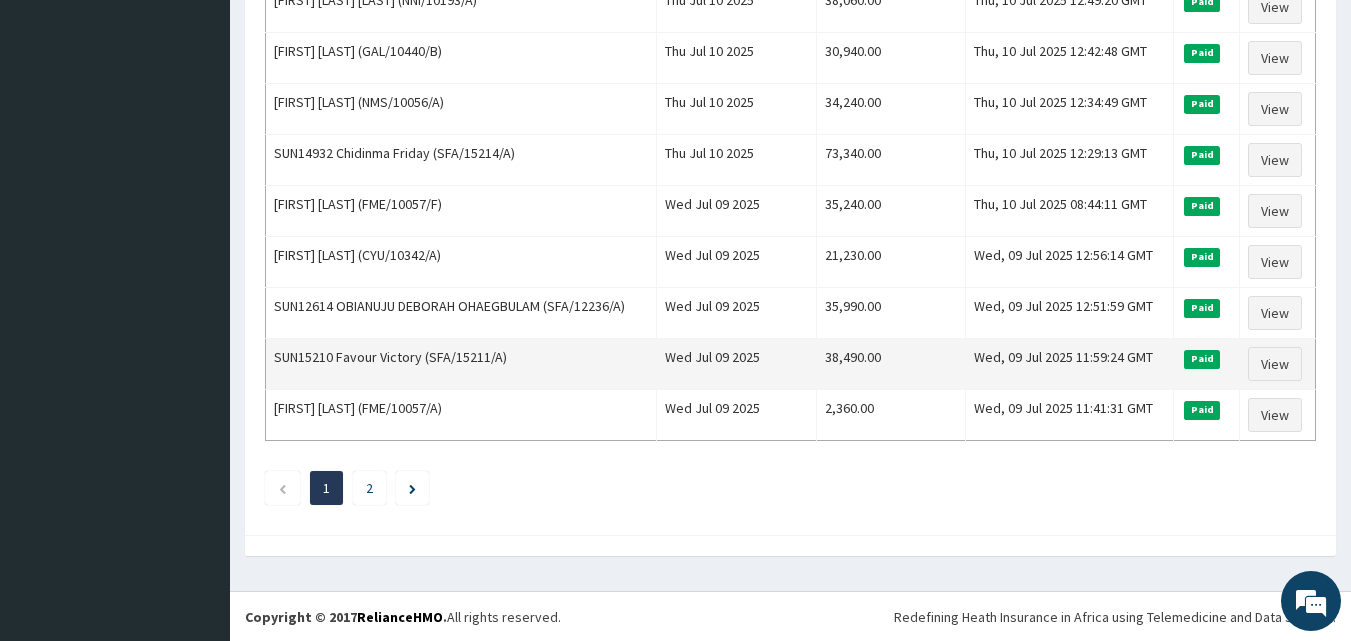 scroll, scrollTop: 2429, scrollLeft: 0, axis: vertical 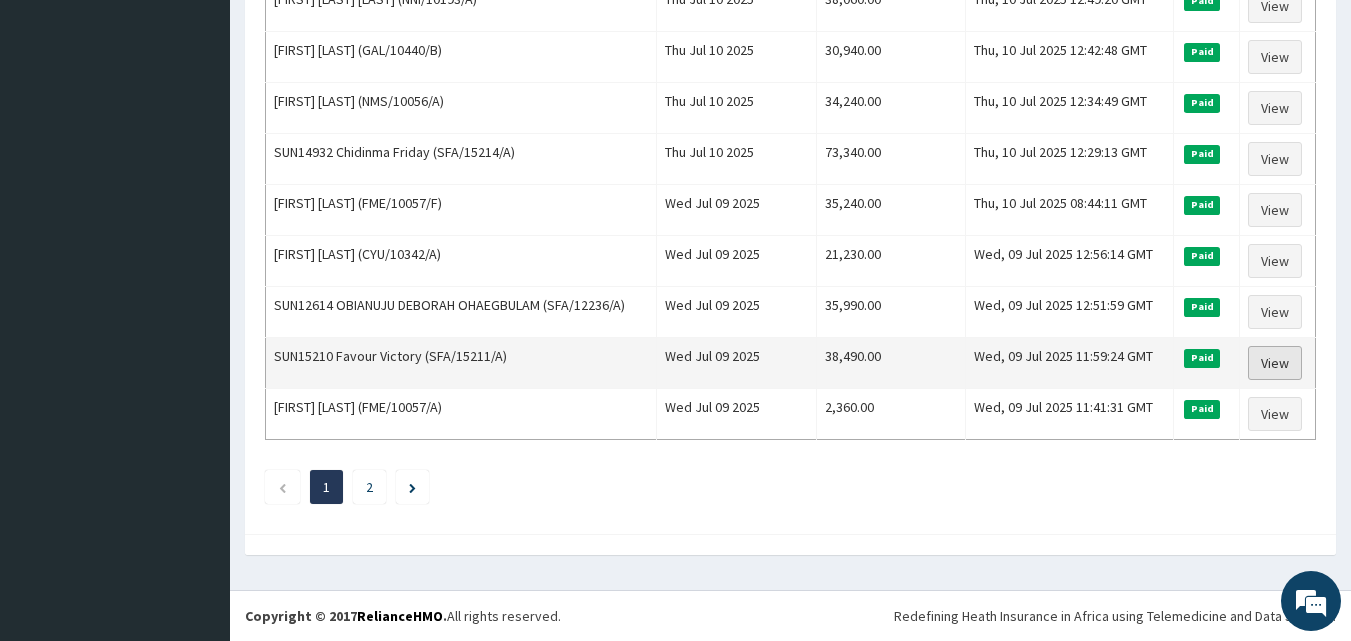 click on "View" at bounding box center (1275, 363) 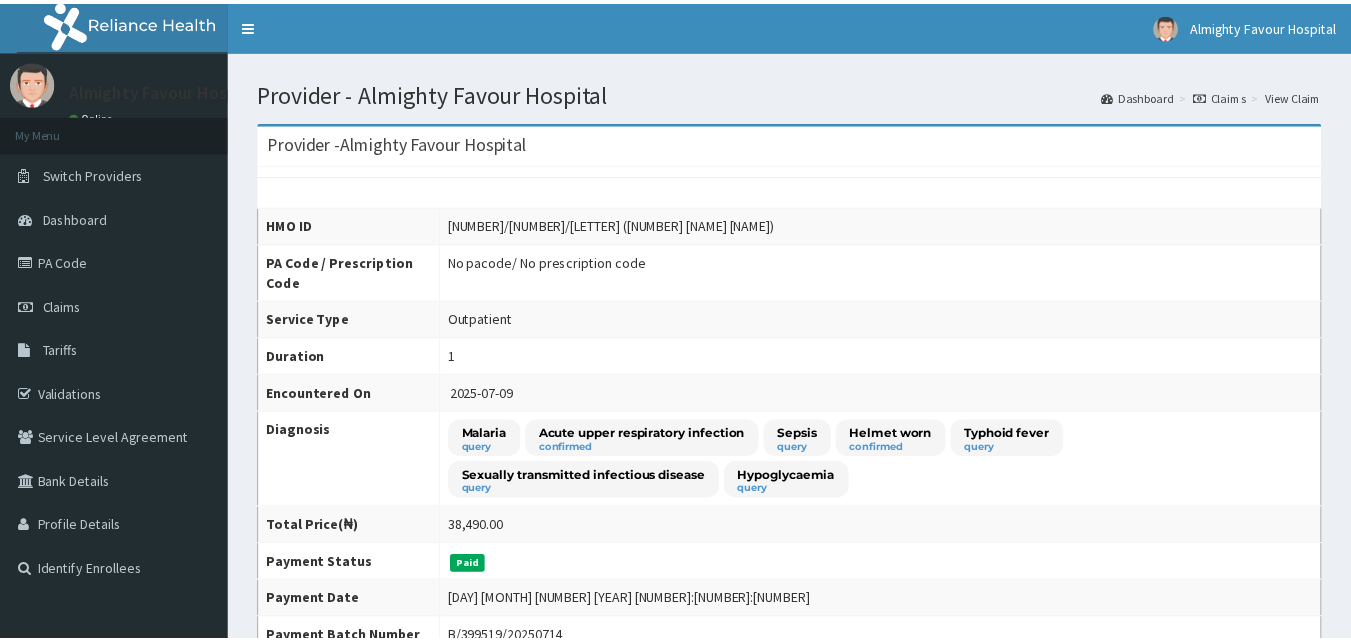 scroll, scrollTop: 0, scrollLeft: 0, axis: both 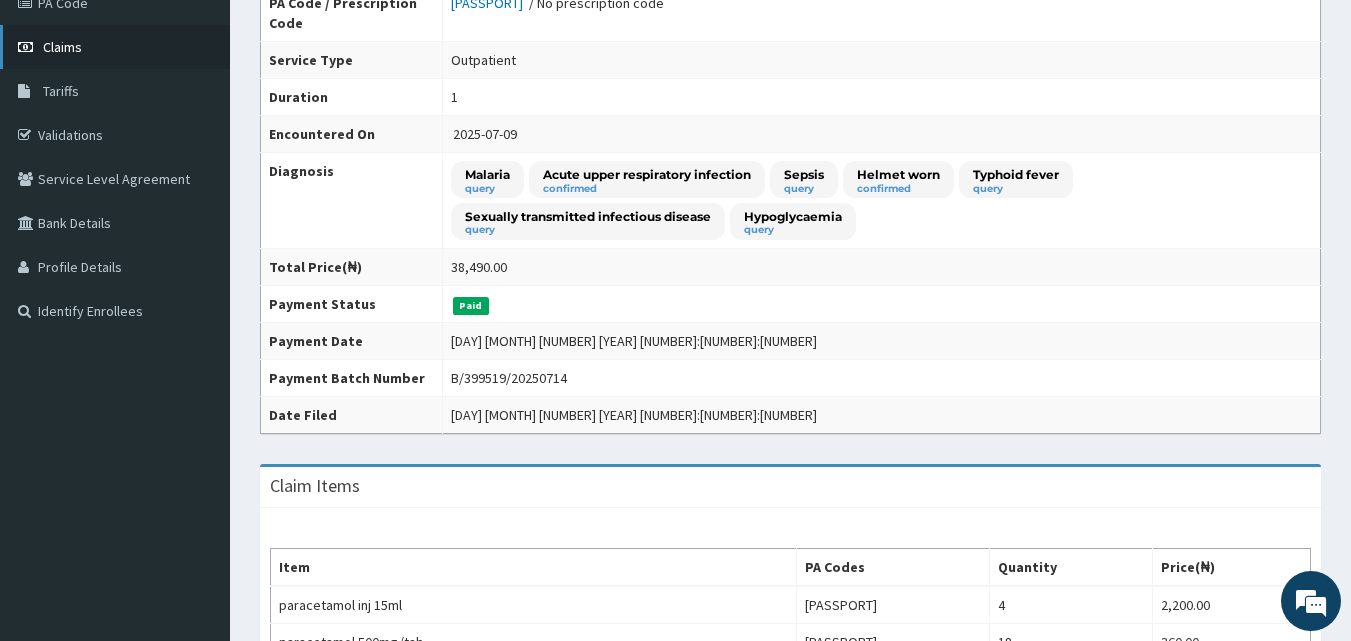 click on "Claims" at bounding box center (62, 47) 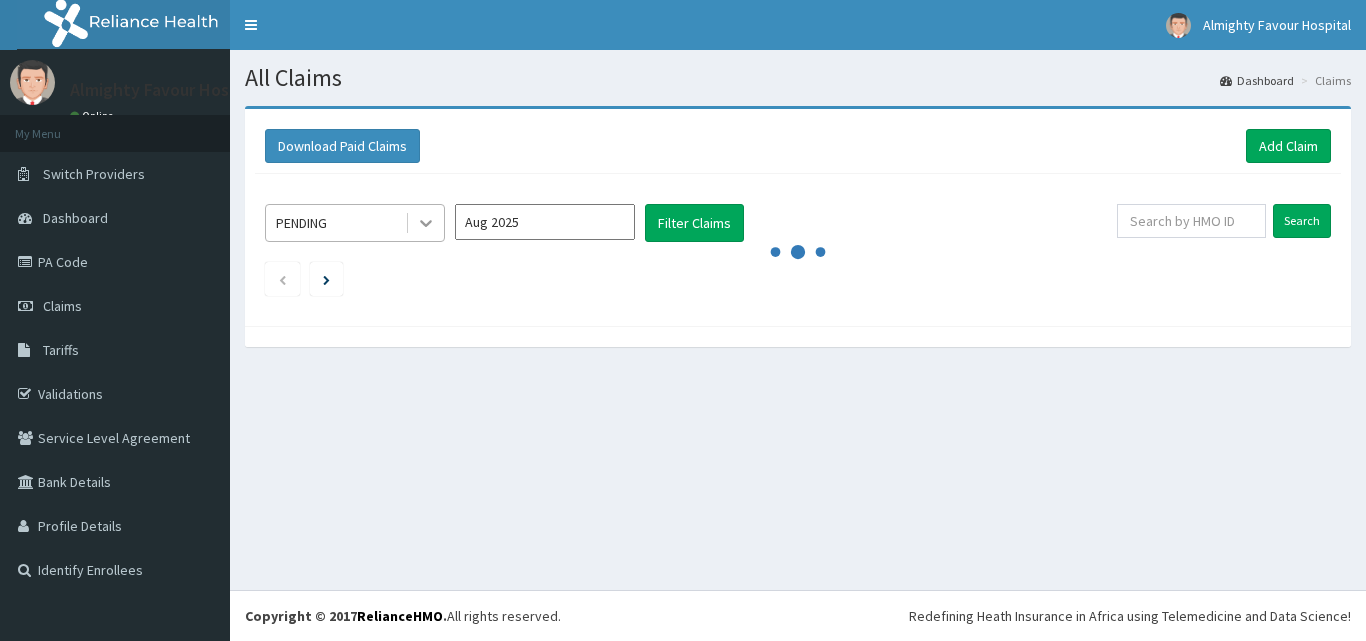 scroll, scrollTop: 0, scrollLeft: 0, axis: both 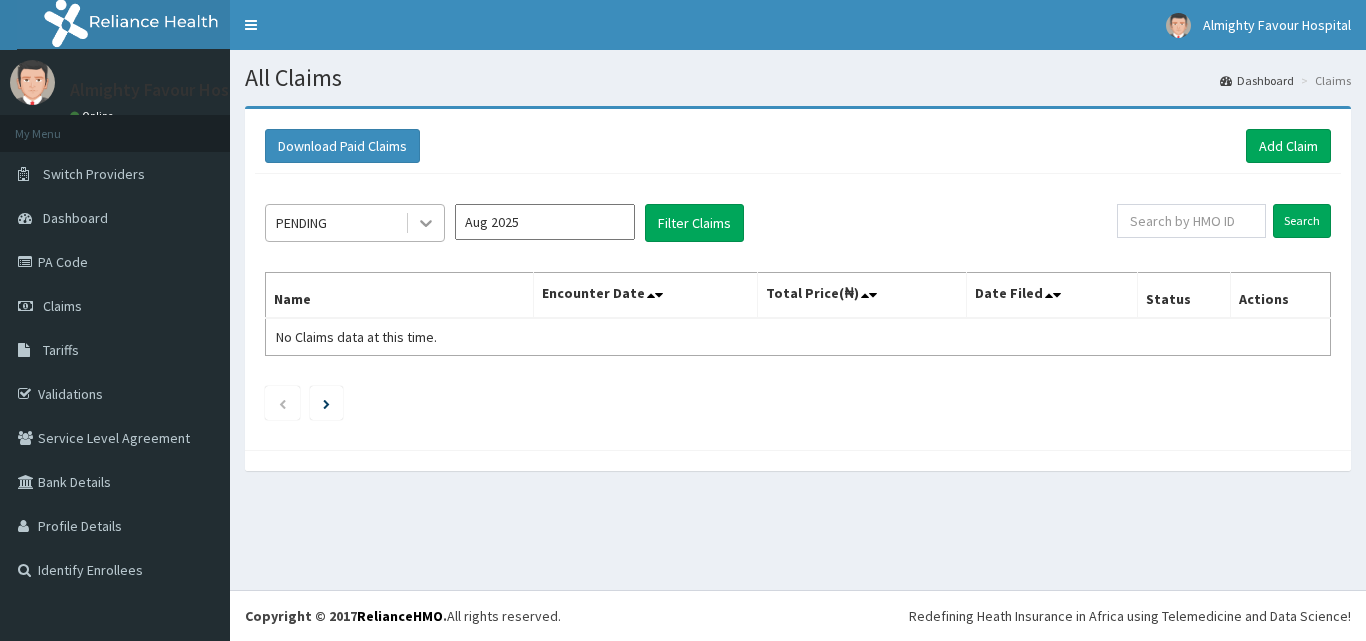 click 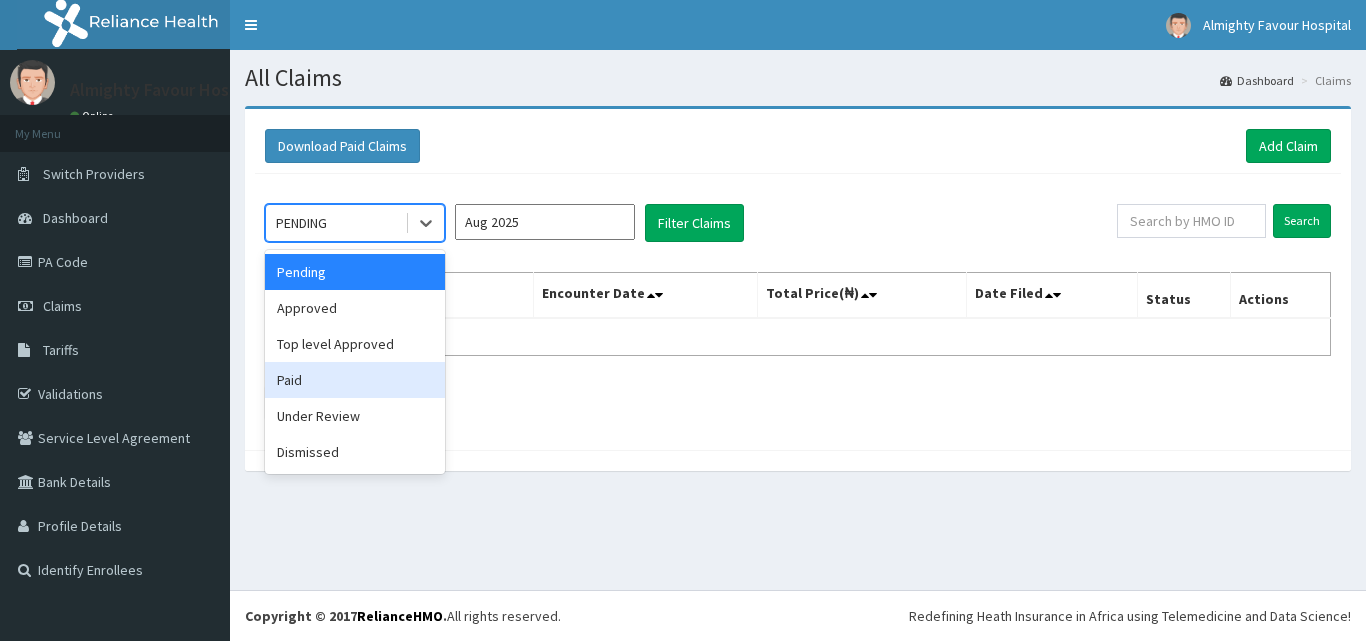 click on "Paid" at bounding box center (355, 380) 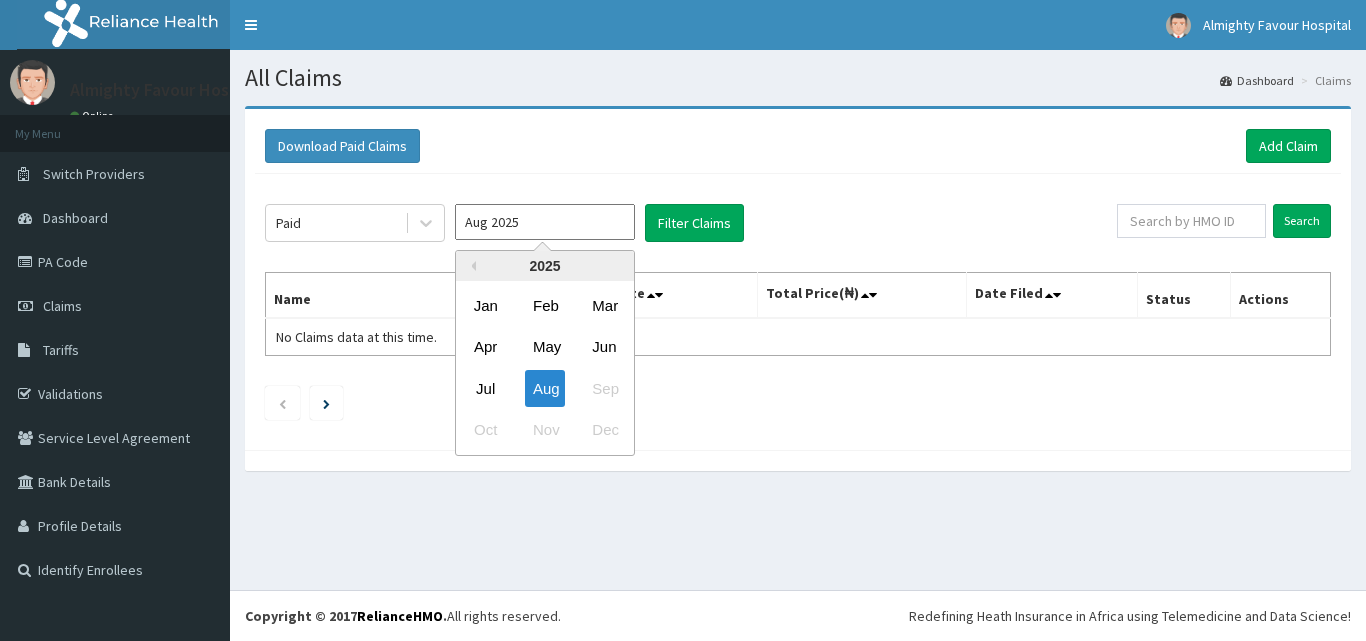 click on "Aug 2025" at bounding box center (545, 222) 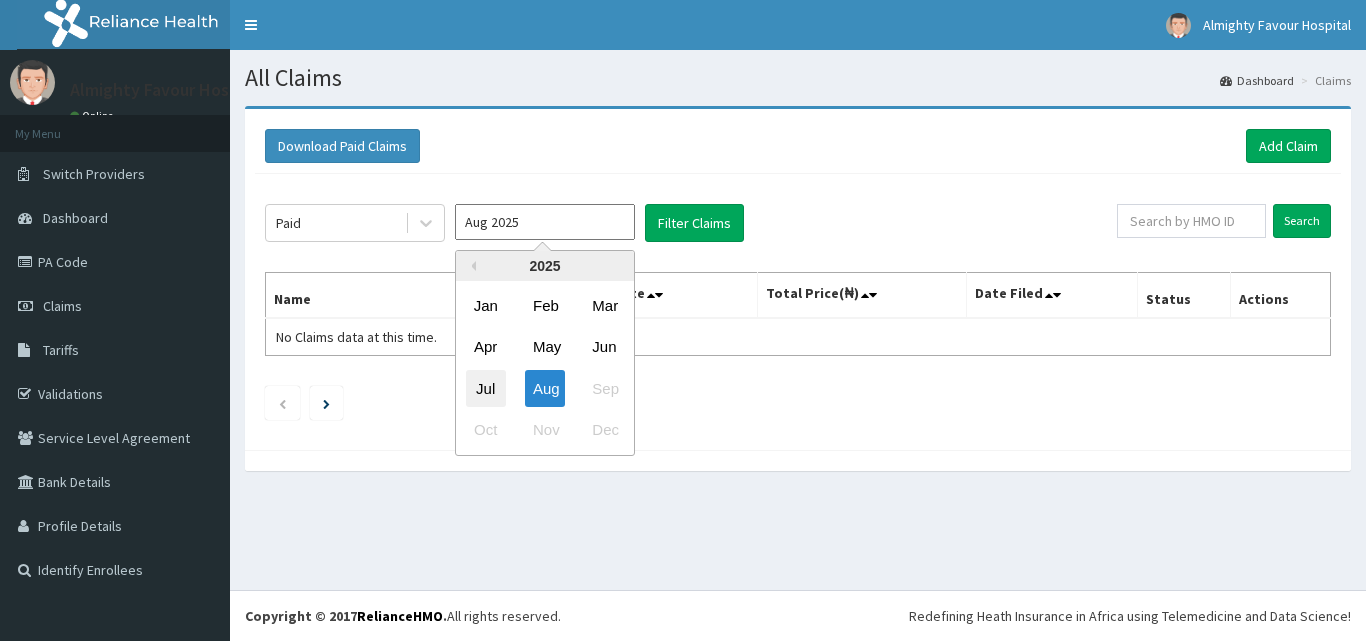 click on "Jul" at bounding box center (486, 388) 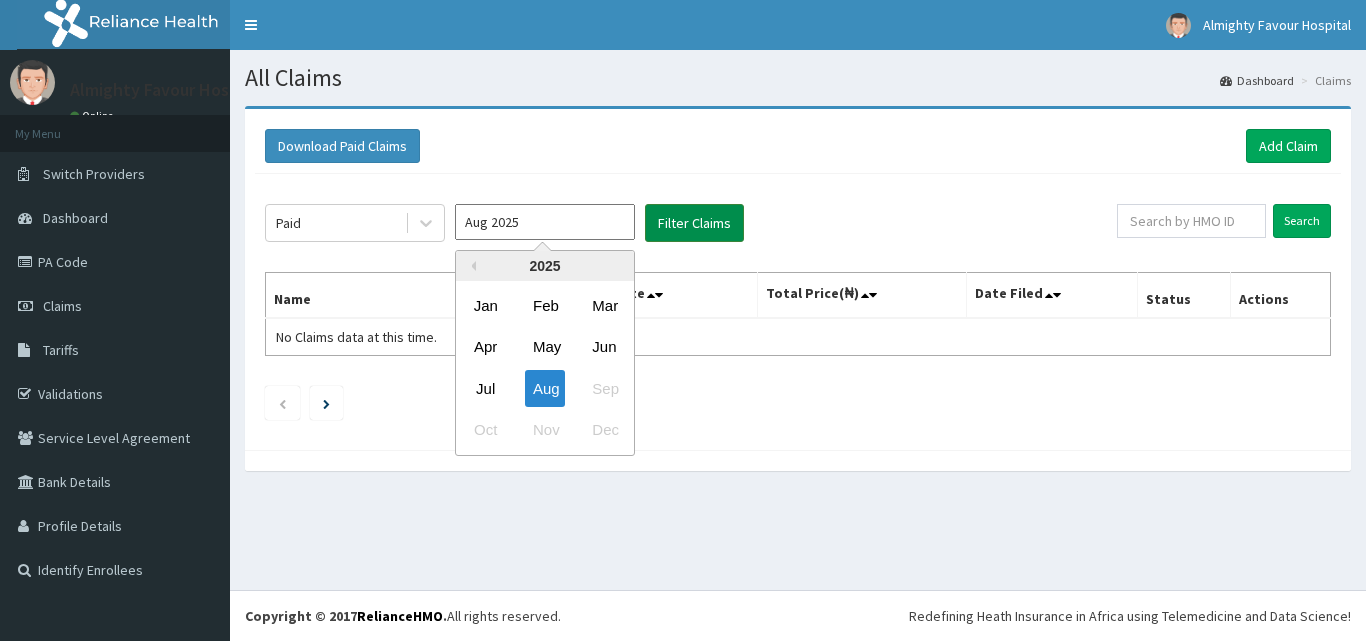 type on "Jul 2025" 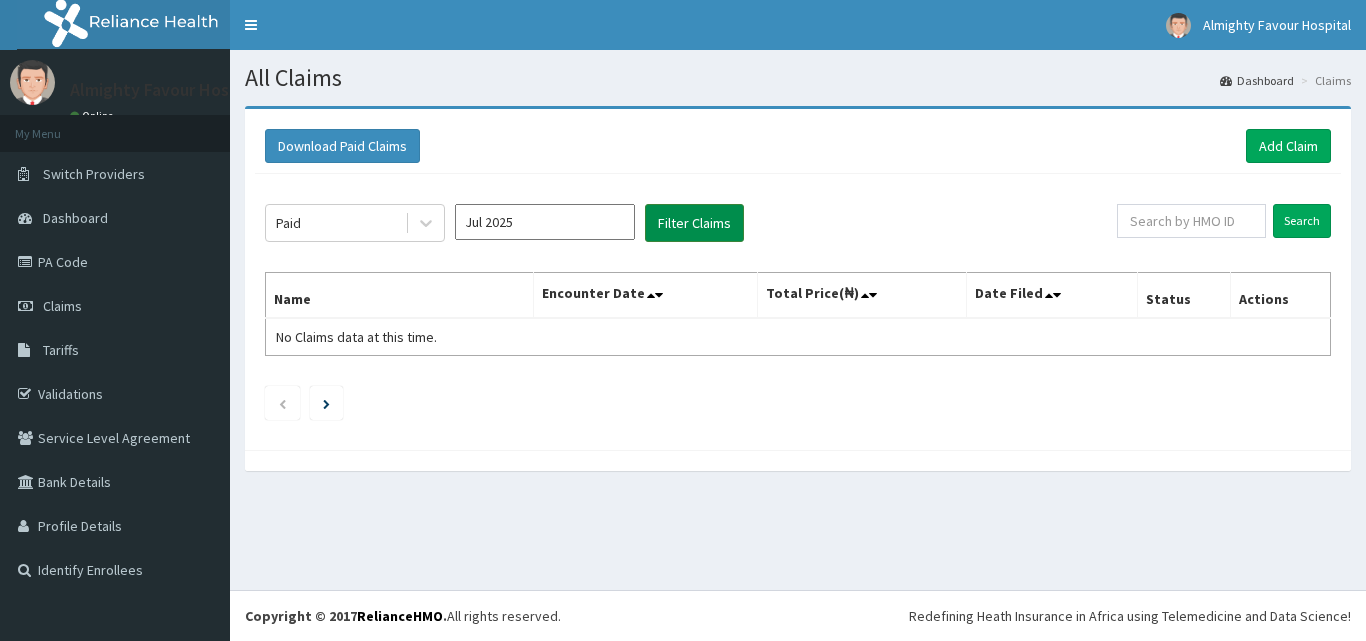click on "Filter Claims" at bounding box center [694, 223] 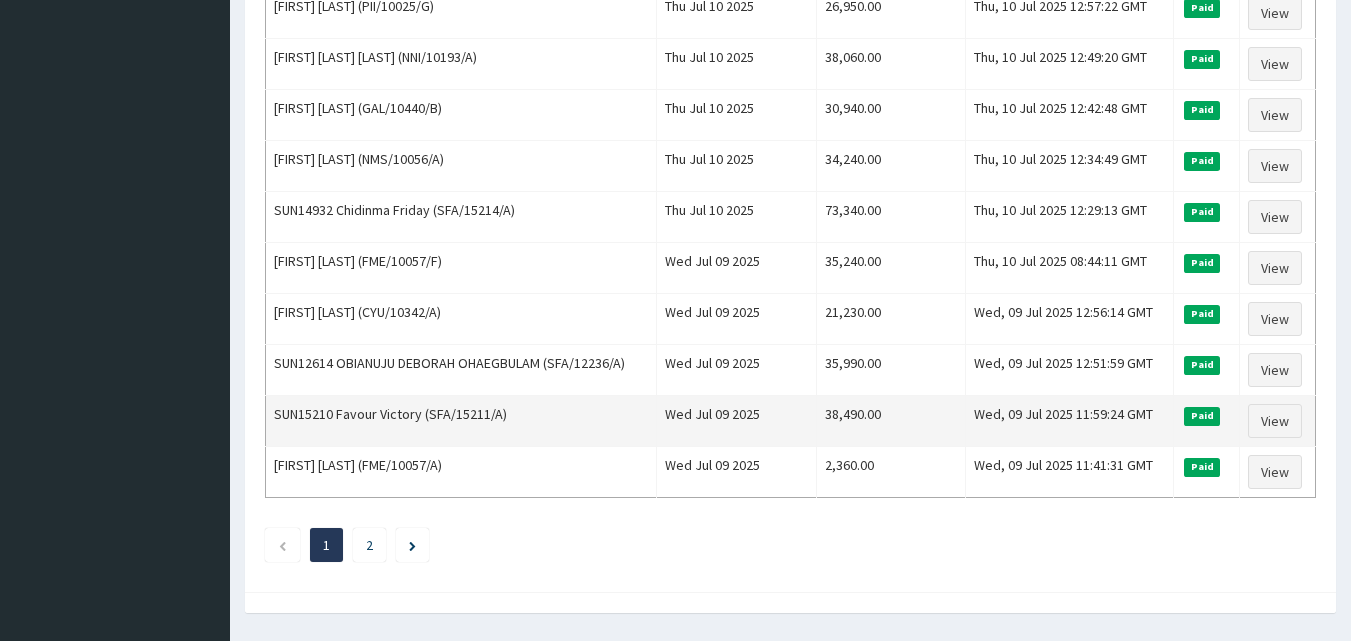 scroll, scrollTop: 2429, scrollLeft: 0, axis: vertical 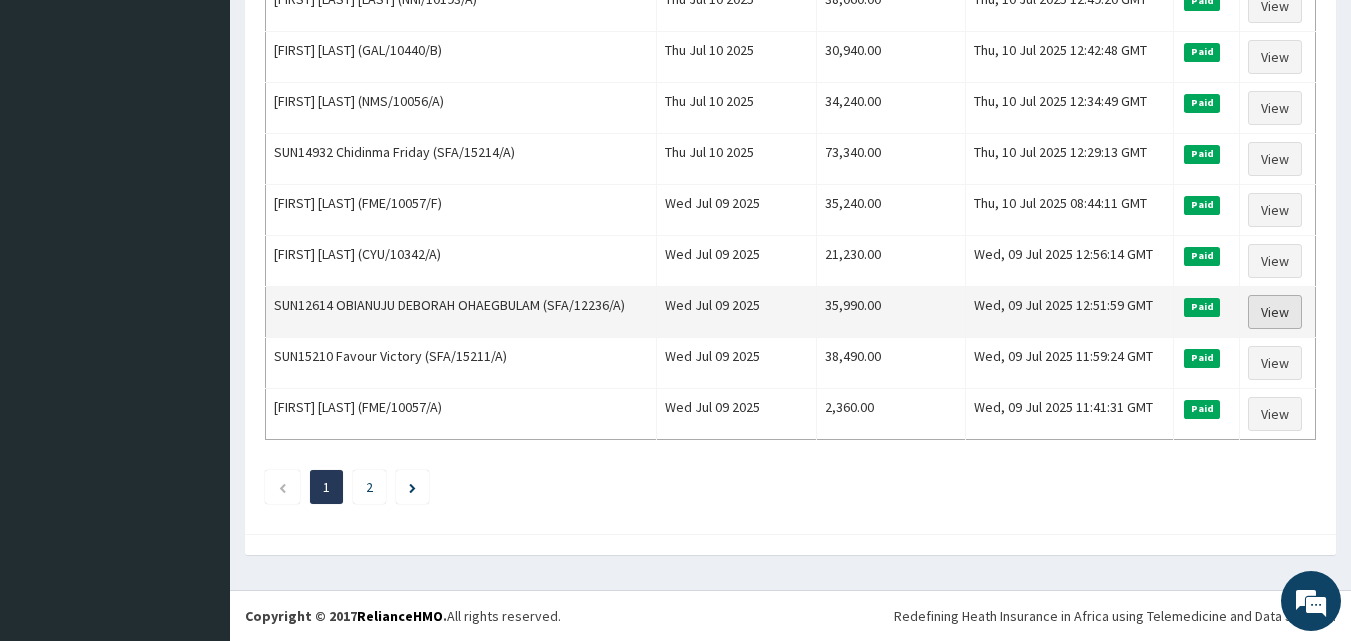 click on "View" at bounding box center [1275, 312] 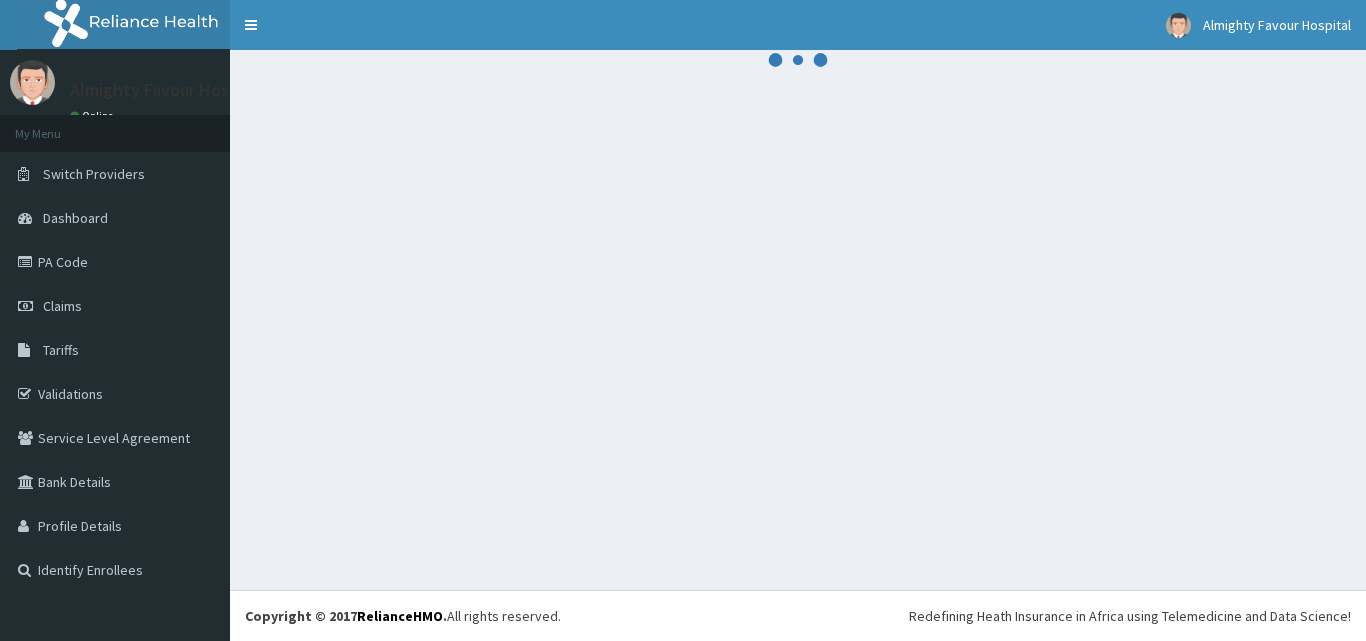 scroll, scrollTop: 0, scrollLeft: 0, axis: both 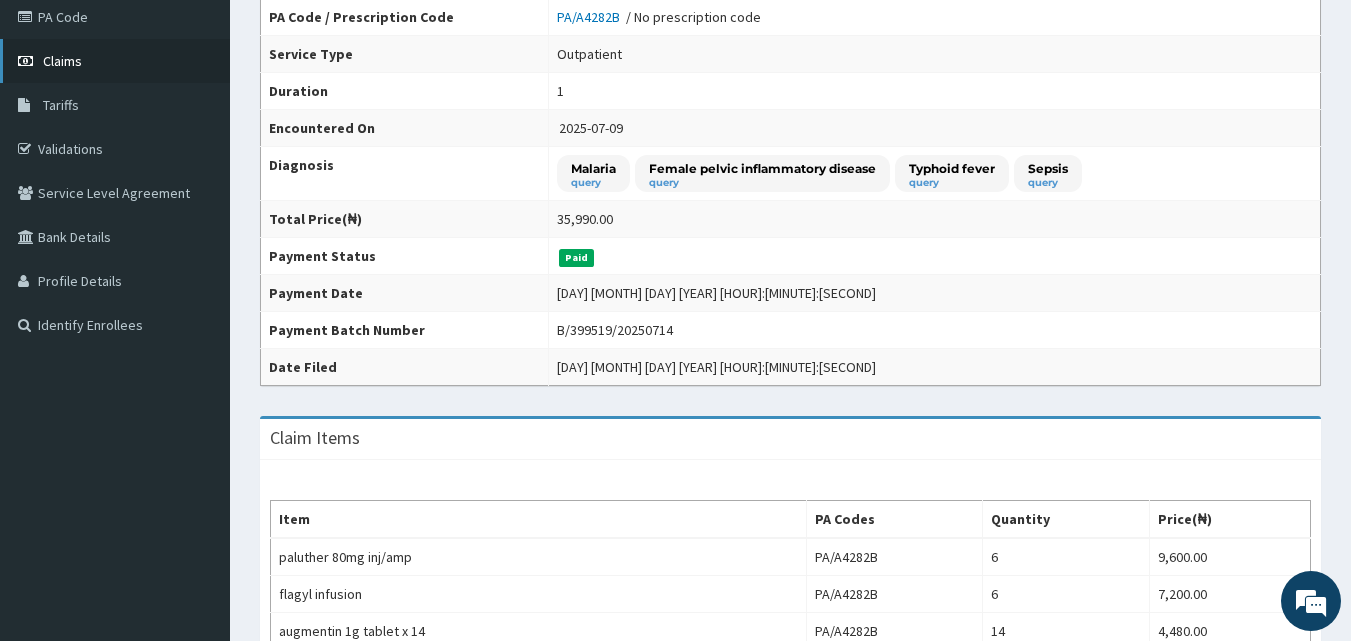 click on "Claims" at bounding box center (62, 61) 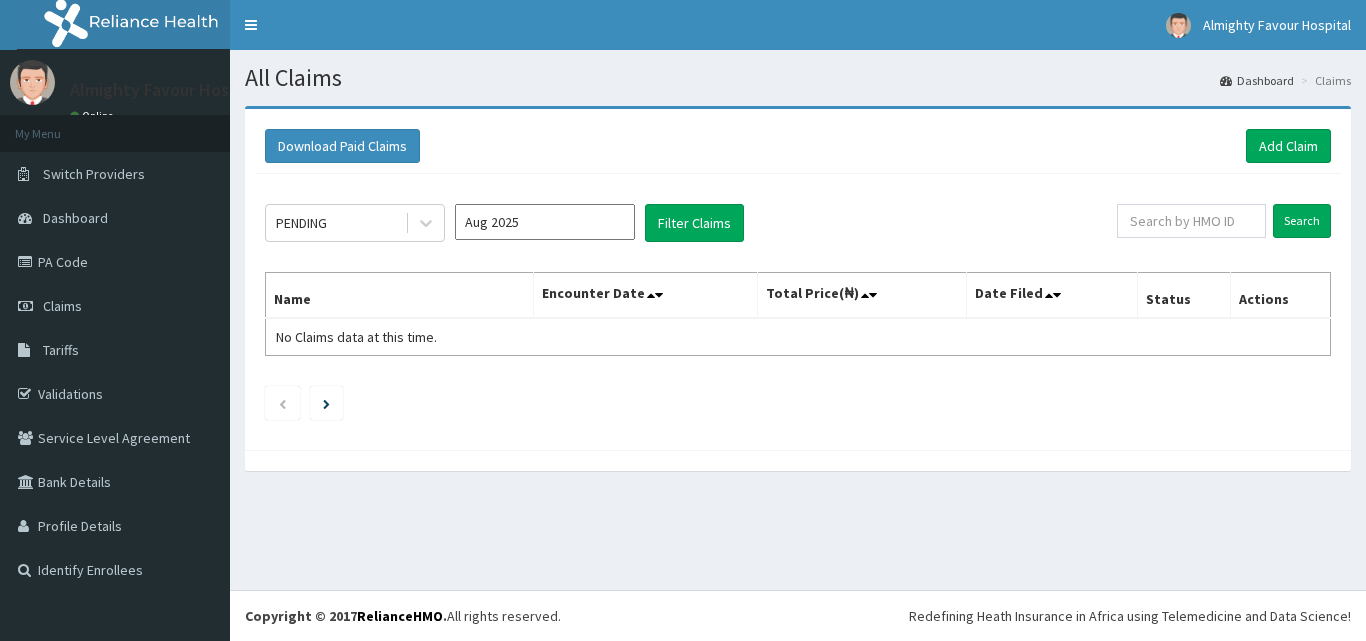 scroll, scrollTop: 0, scrollLeft: 0, axis: both 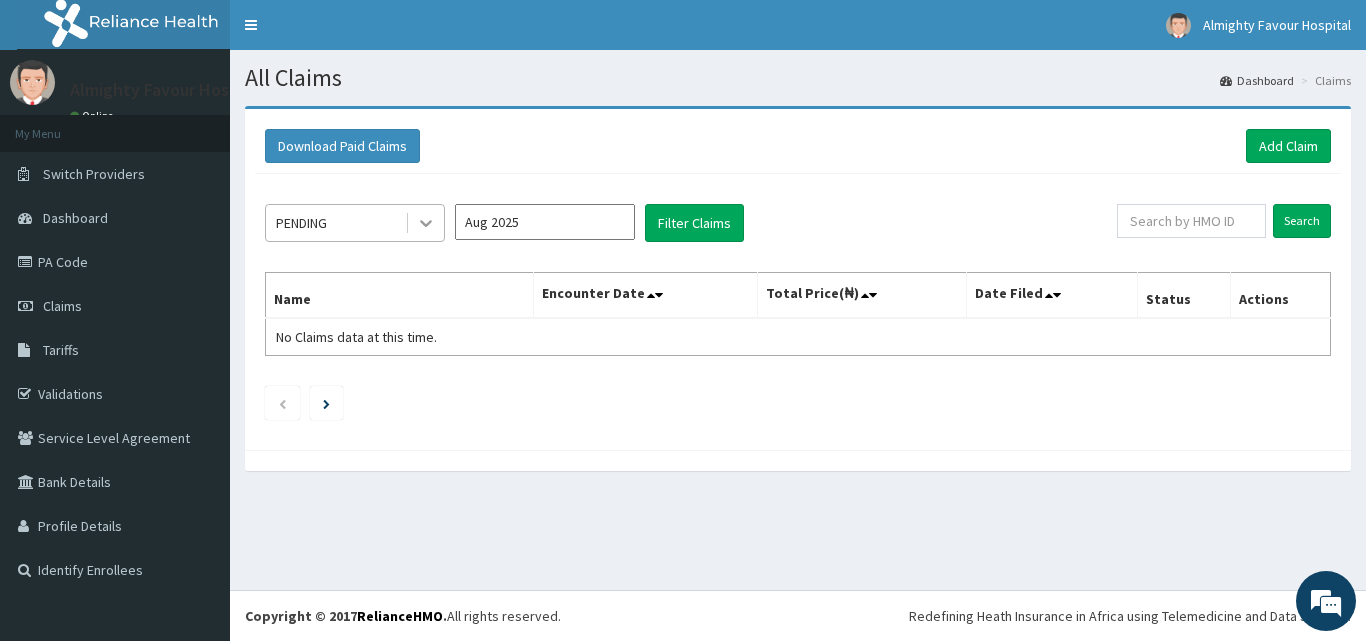 click 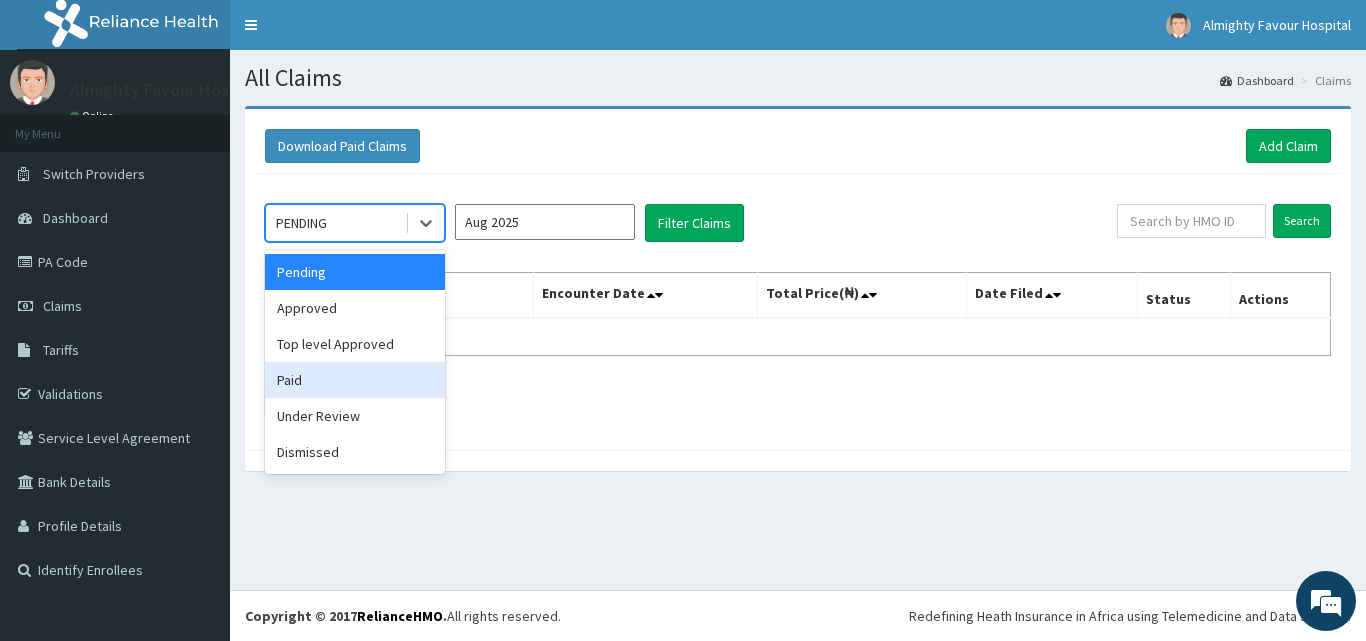 click on "Paid" at bounding box center (355, 380) 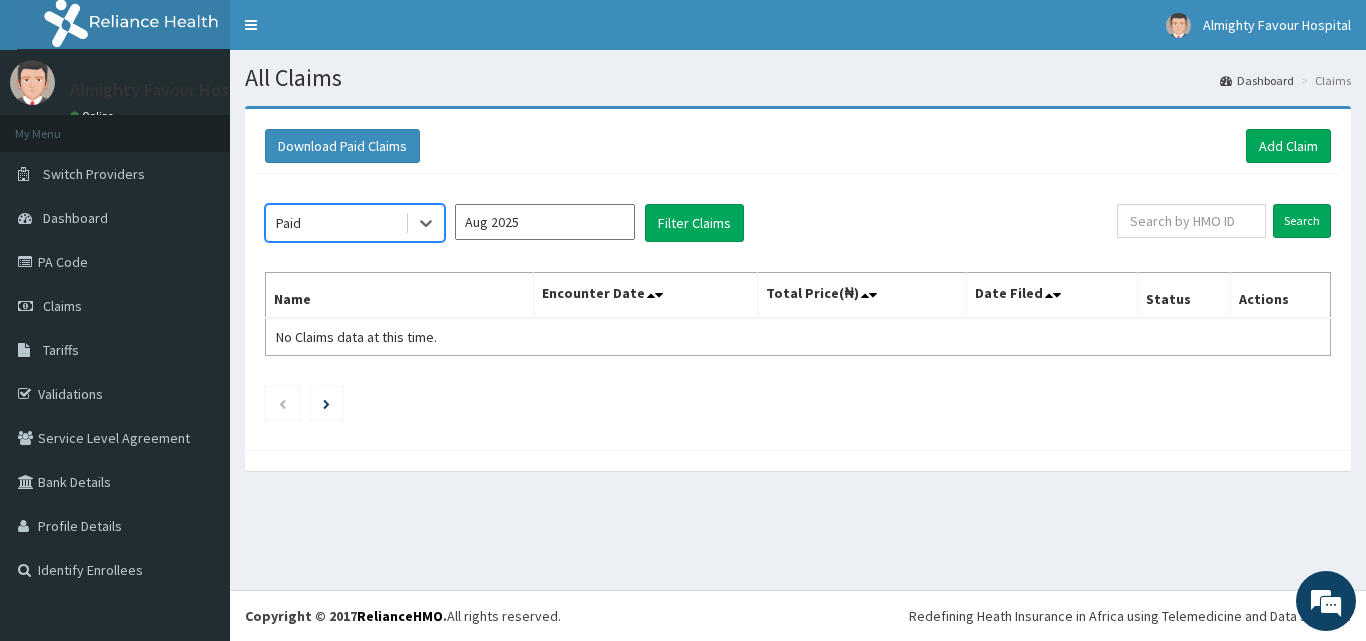 click on "Aug 2025" at bounding box center [545, 222] 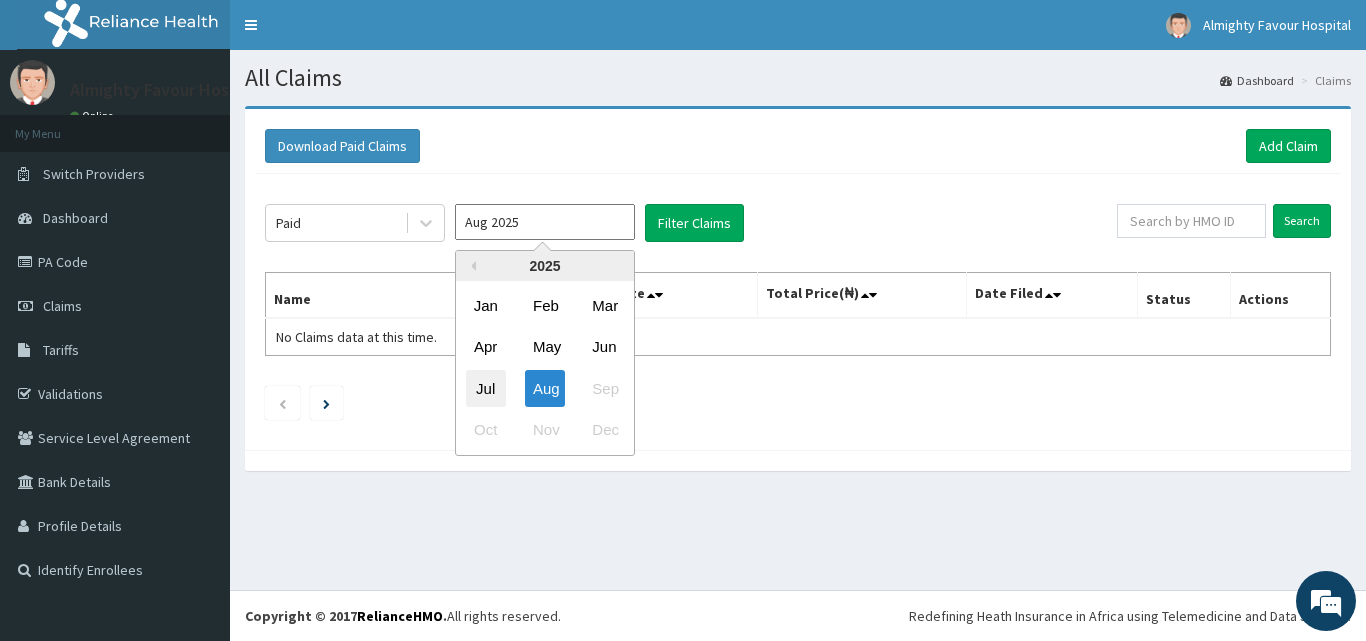 click on "Jul" at bounding box center (486, 388) 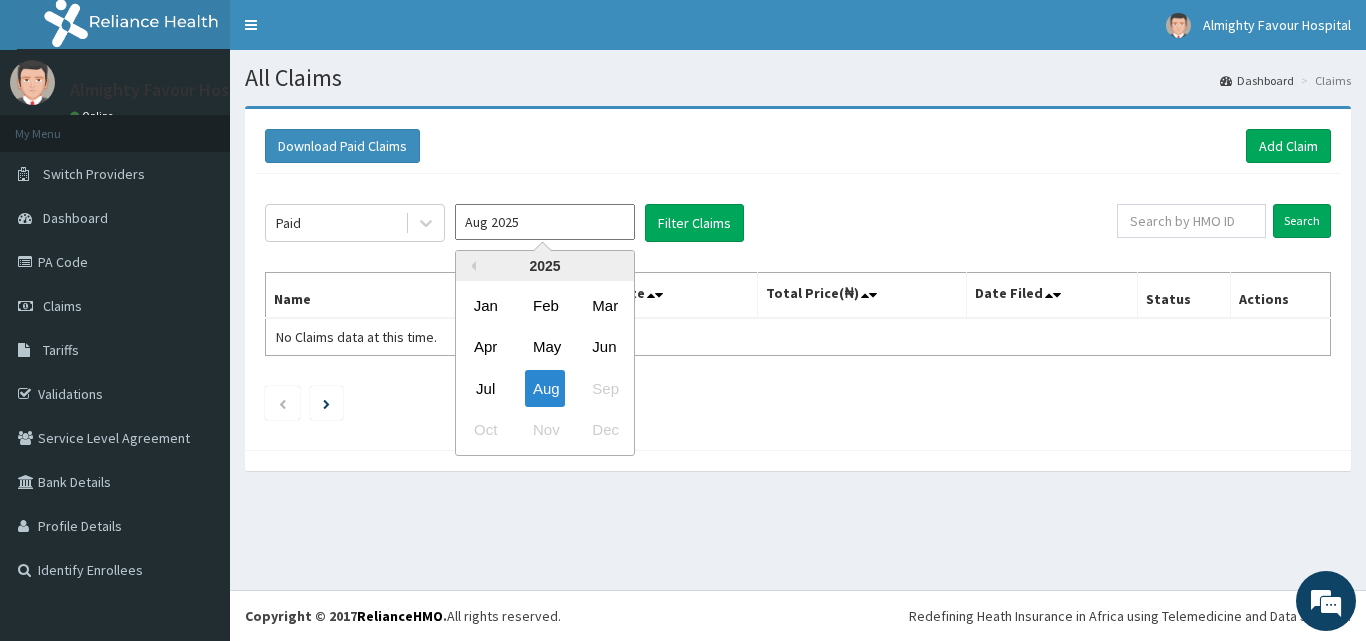 type on "Jul 2025" 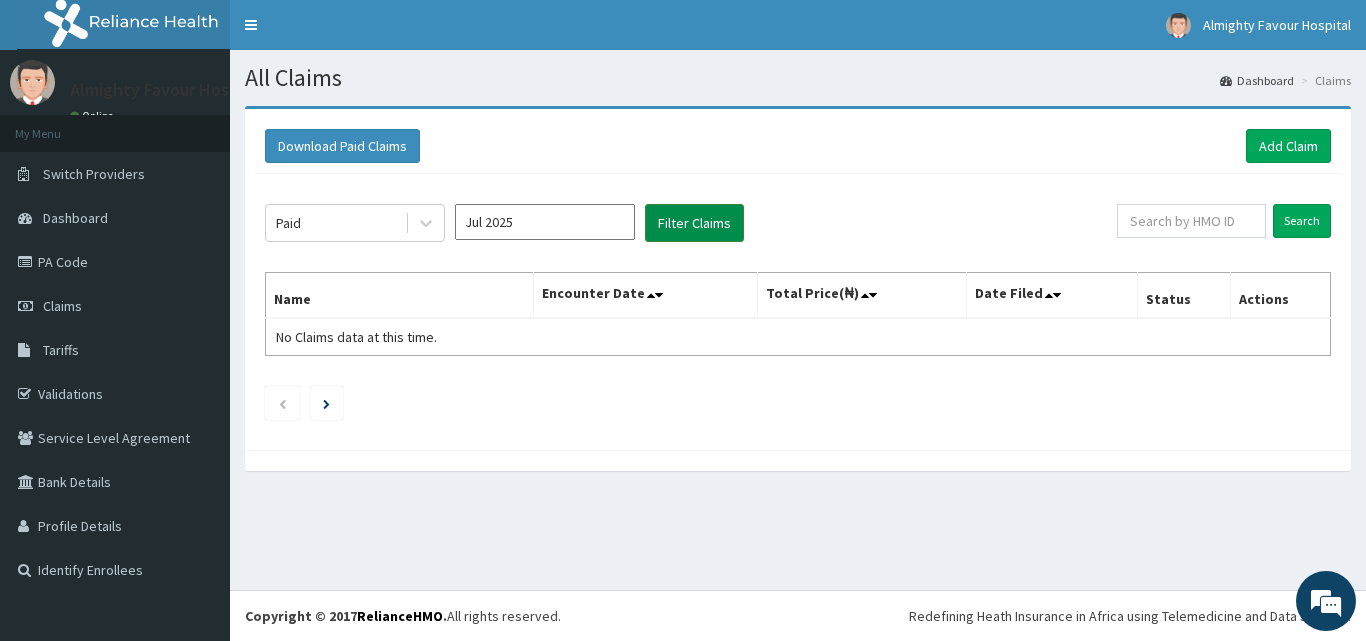 click on "Filter Claims" at bounding box center (694, 223) 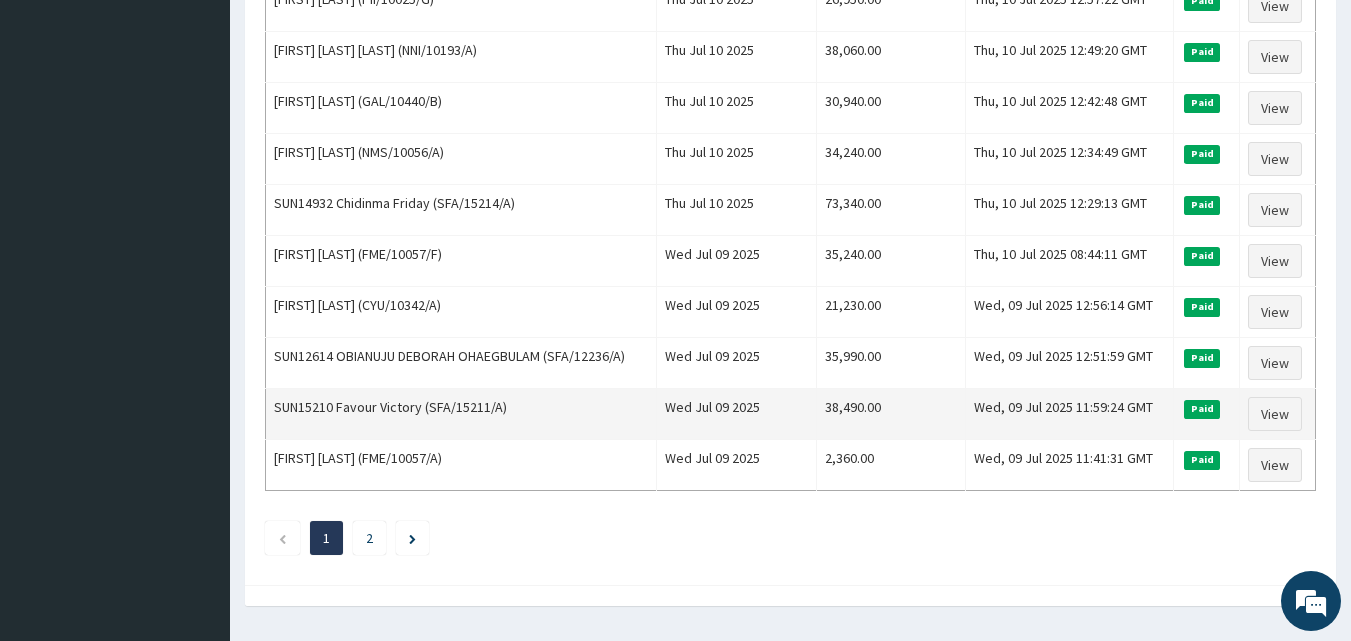 scroll, scrollTop: 2429, scrollLeft: 0, axis: vertical 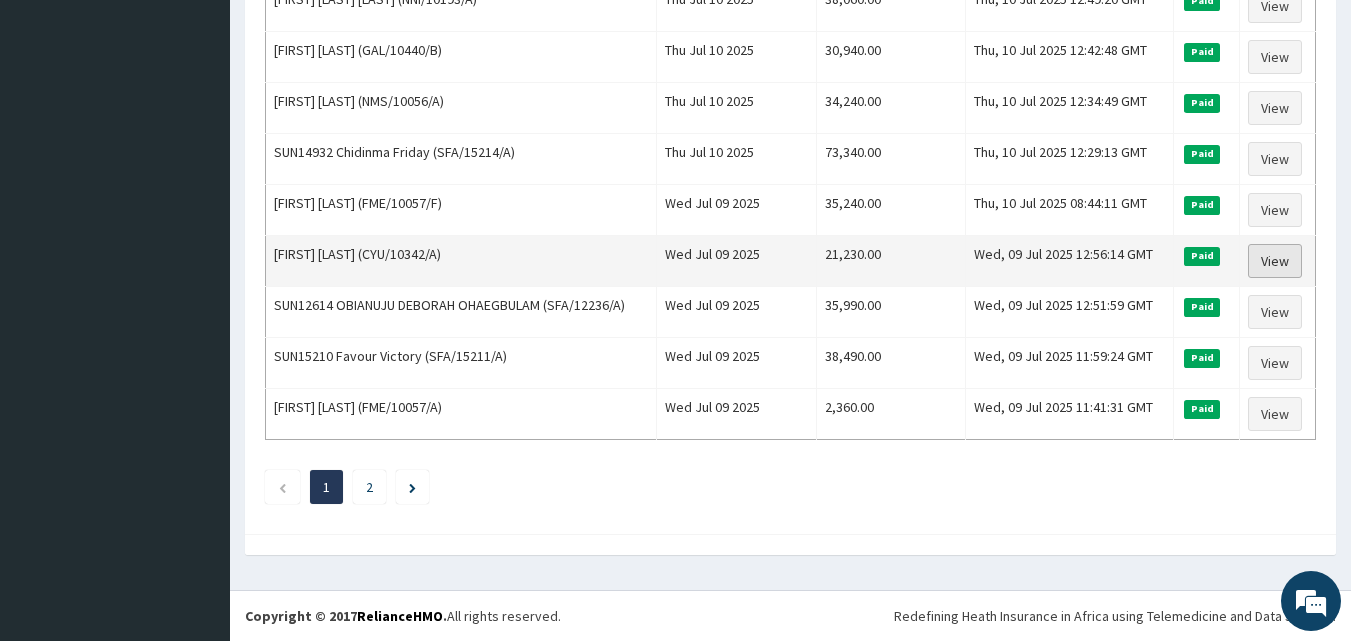 click on "View" at bounding box center [1275, 261] 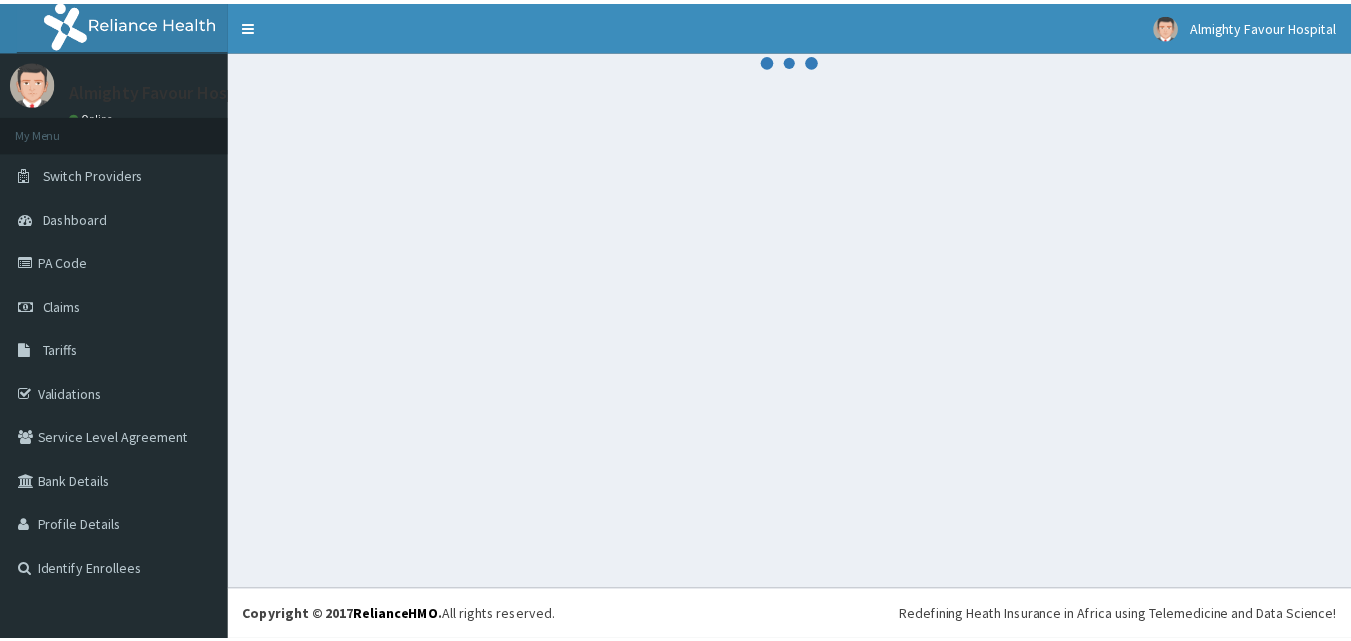 scroll, scrollTop: 0, scrollLeft: 0, axis: both 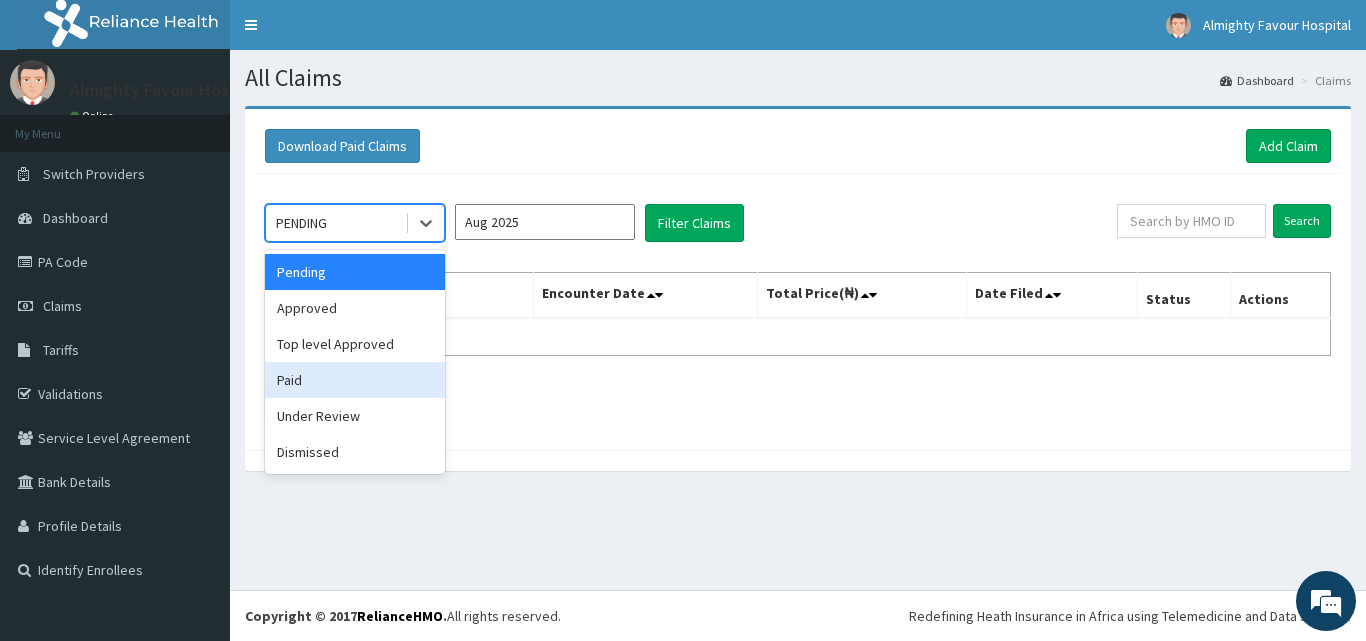 click on "Paid" at bounding box center [355, 380] 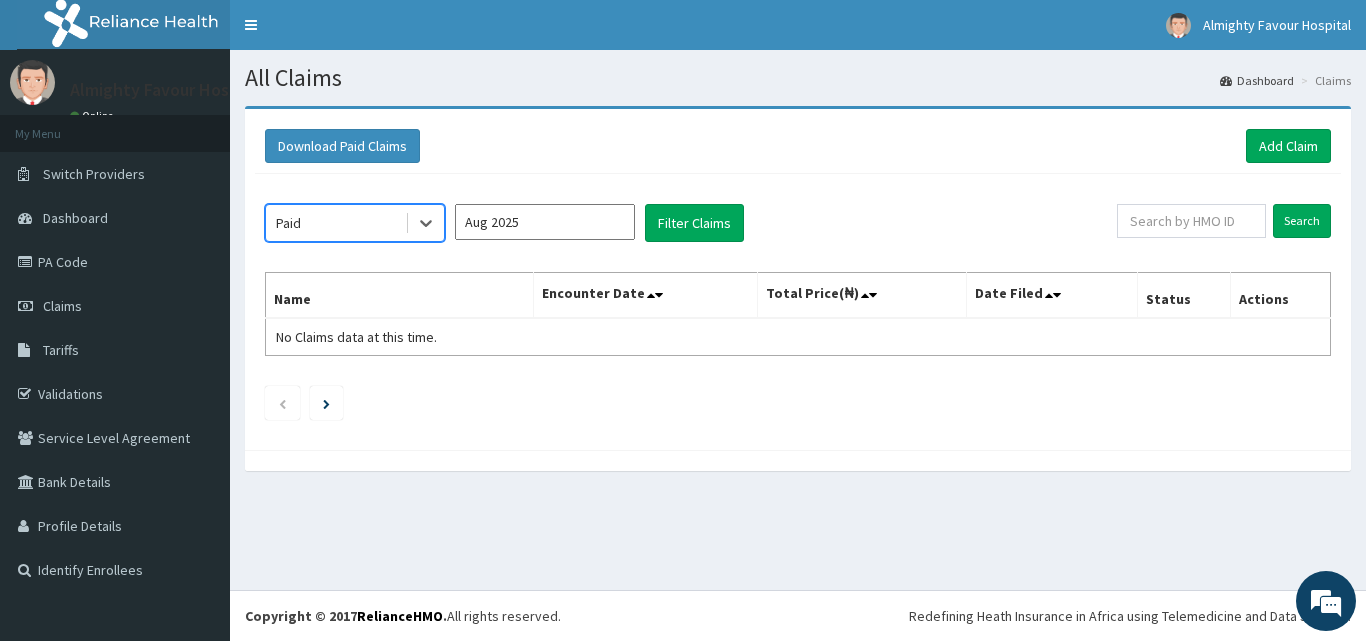 click on "Aug 2025" at bounding box center [545, 222] 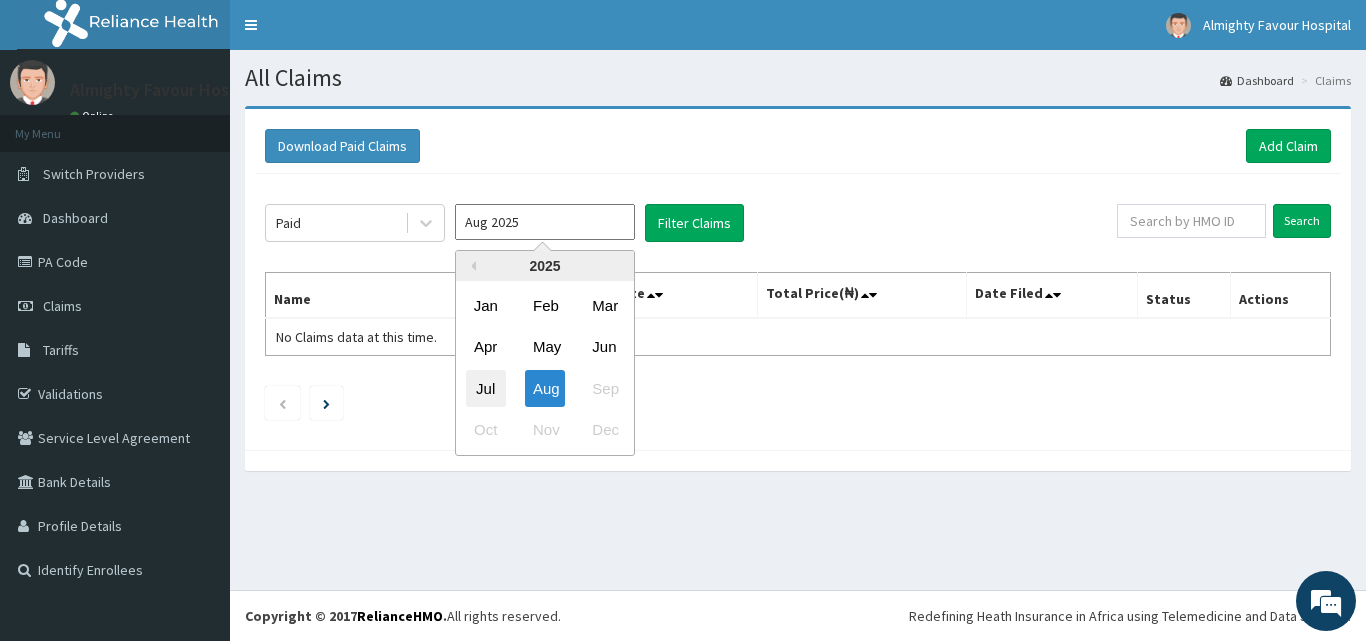 click on "Jul" at bounding box center [486, 388] 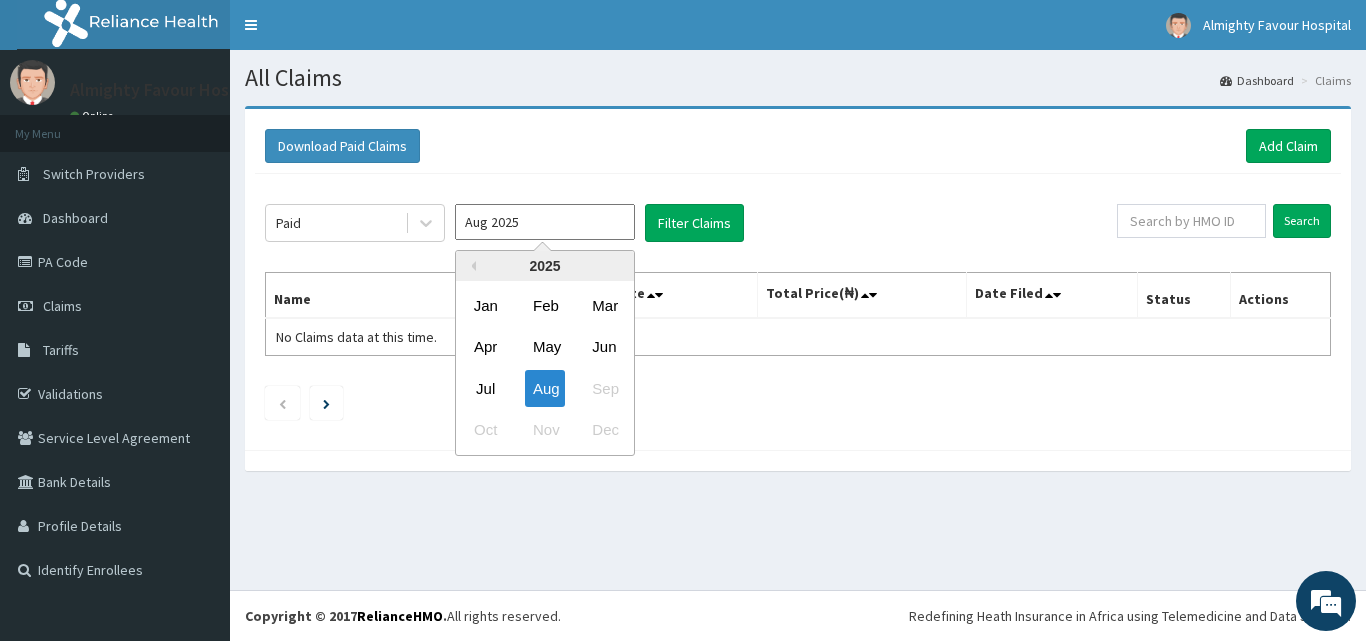 type on "Jul 2025" 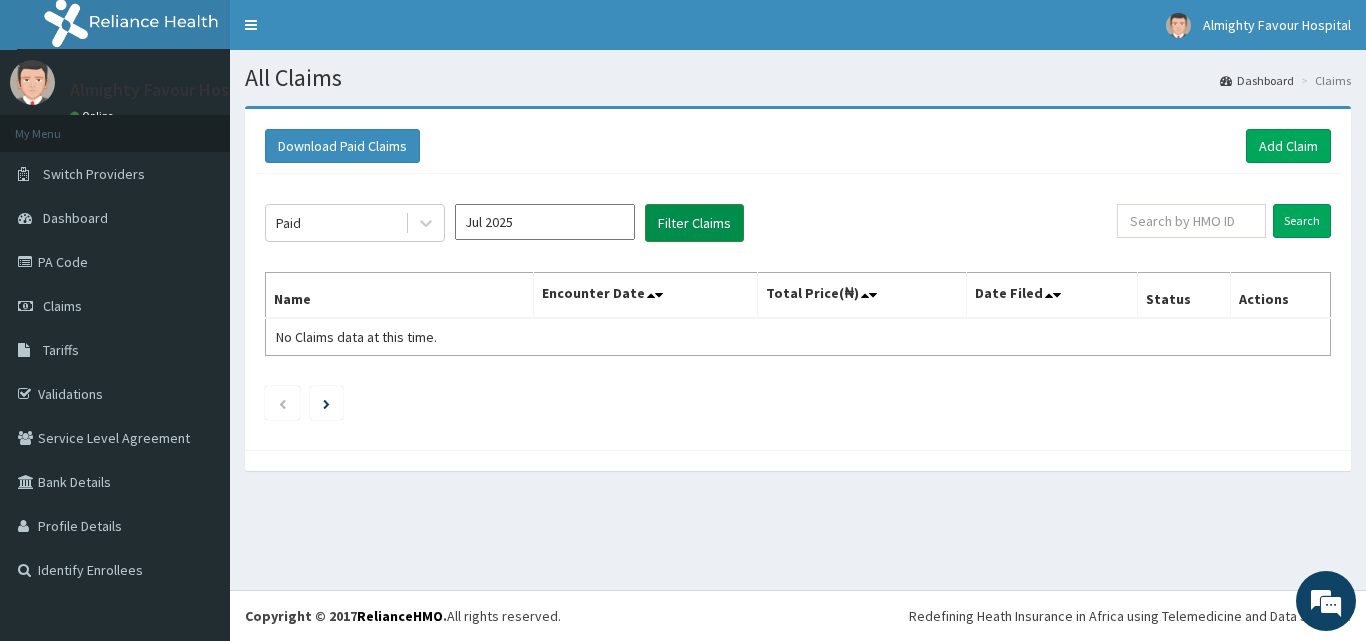 click on "Filter Claims" at bounding box center [694, 223] 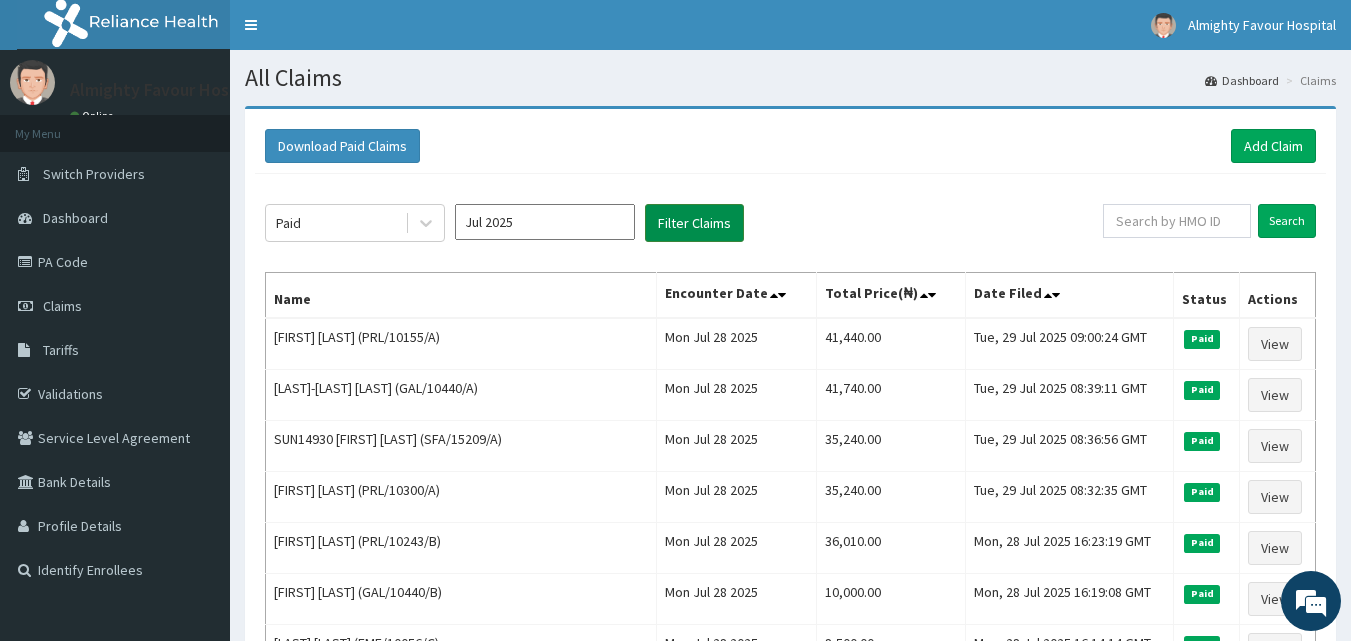 scroll, scrollTop: 0, scrollLeft: 0, axis: both 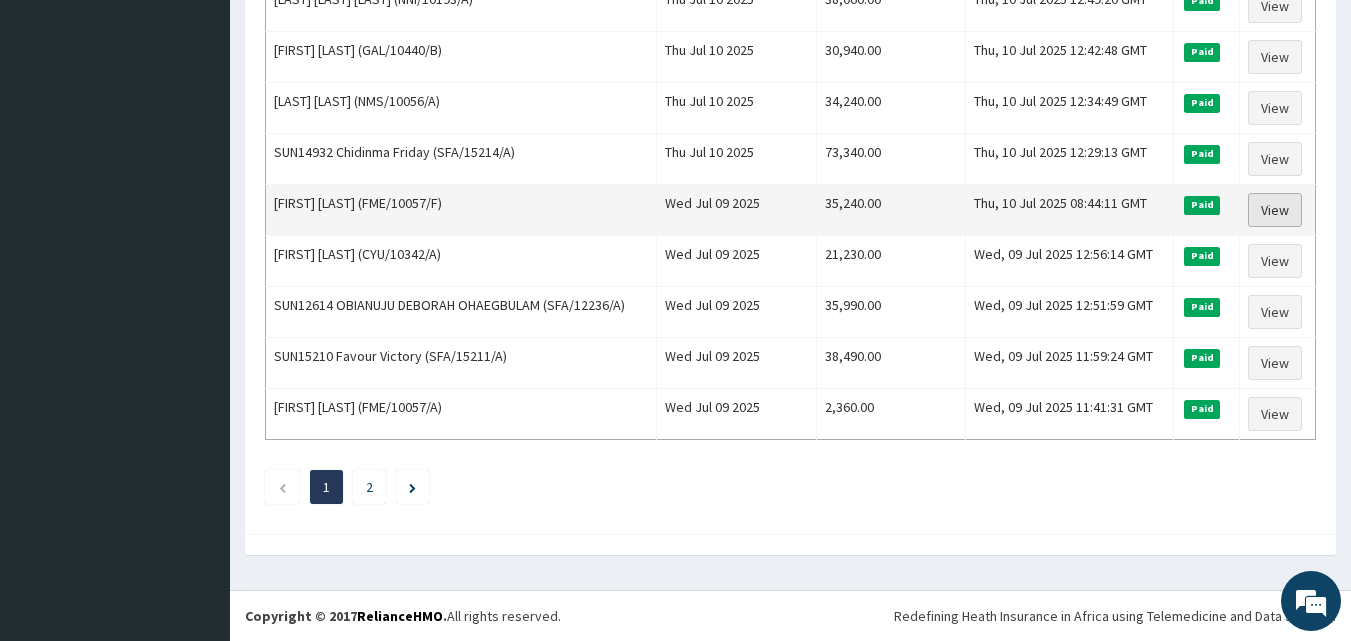 click on "View" at bounding box center (1275, 210) 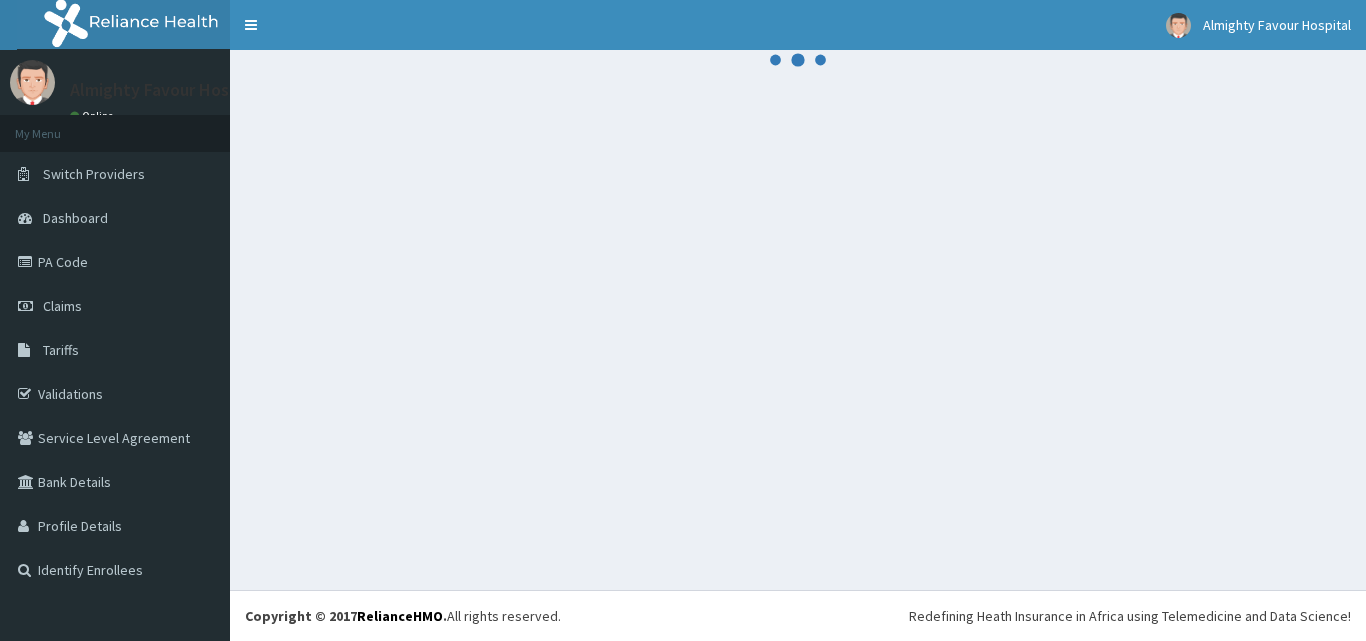 scroll, scrollTop: 0, scrollLeft: 0, axis: both 